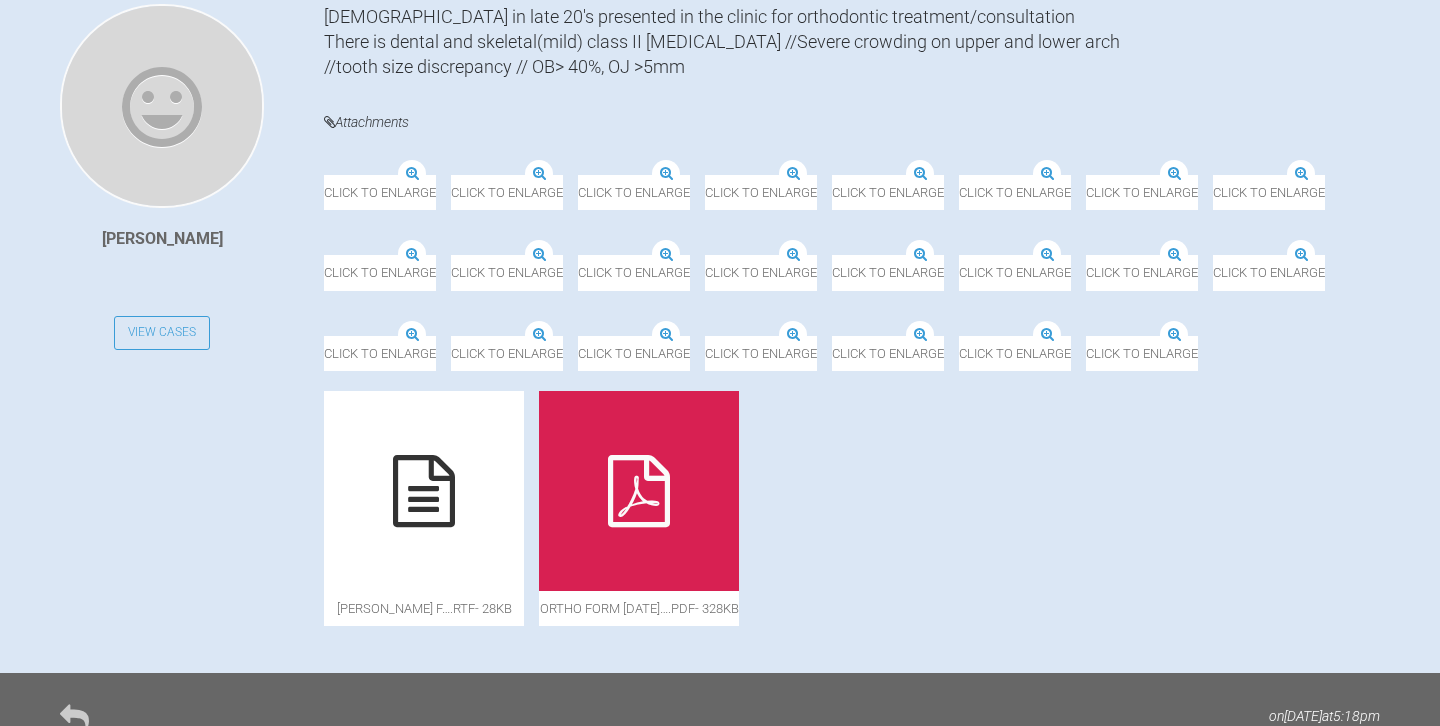 scroll, scrollTop: 529, scrollLeft: 0, axis: vertical 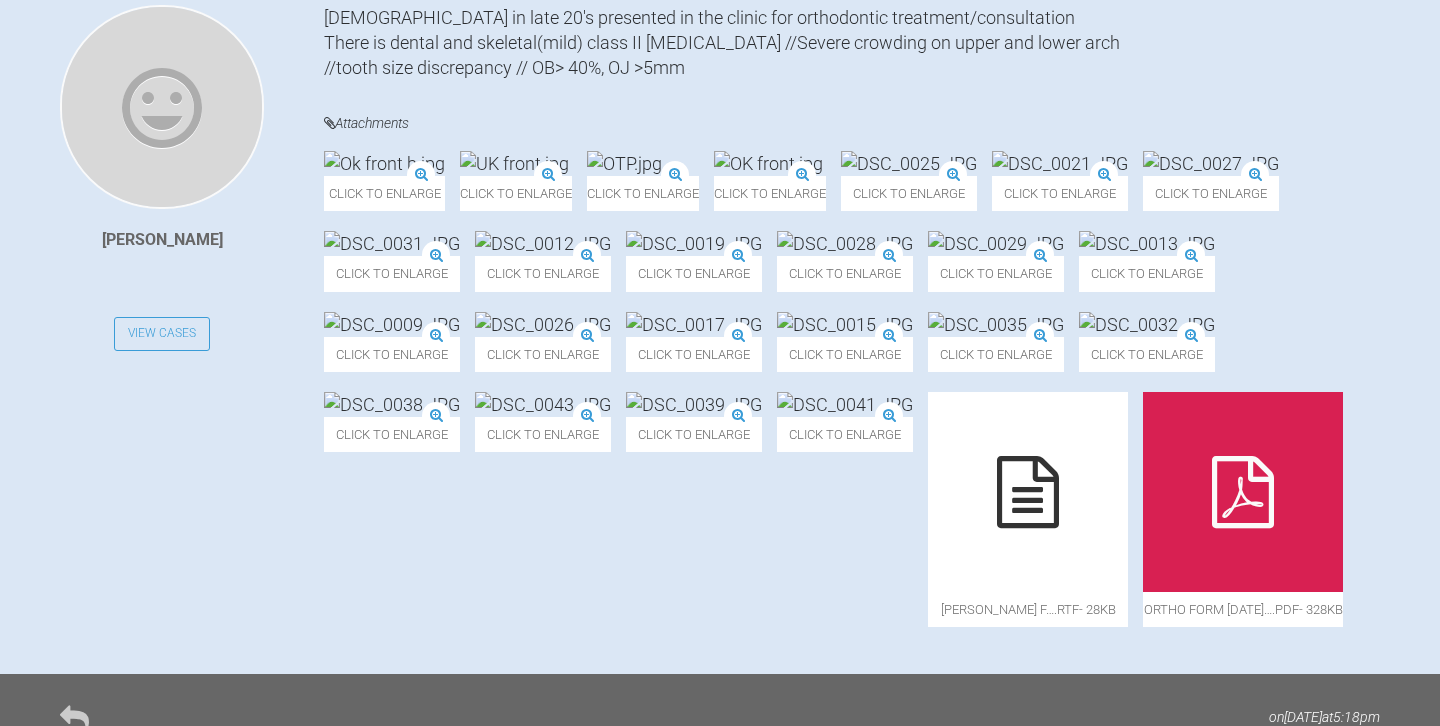 click at bounding box center [624, 163] 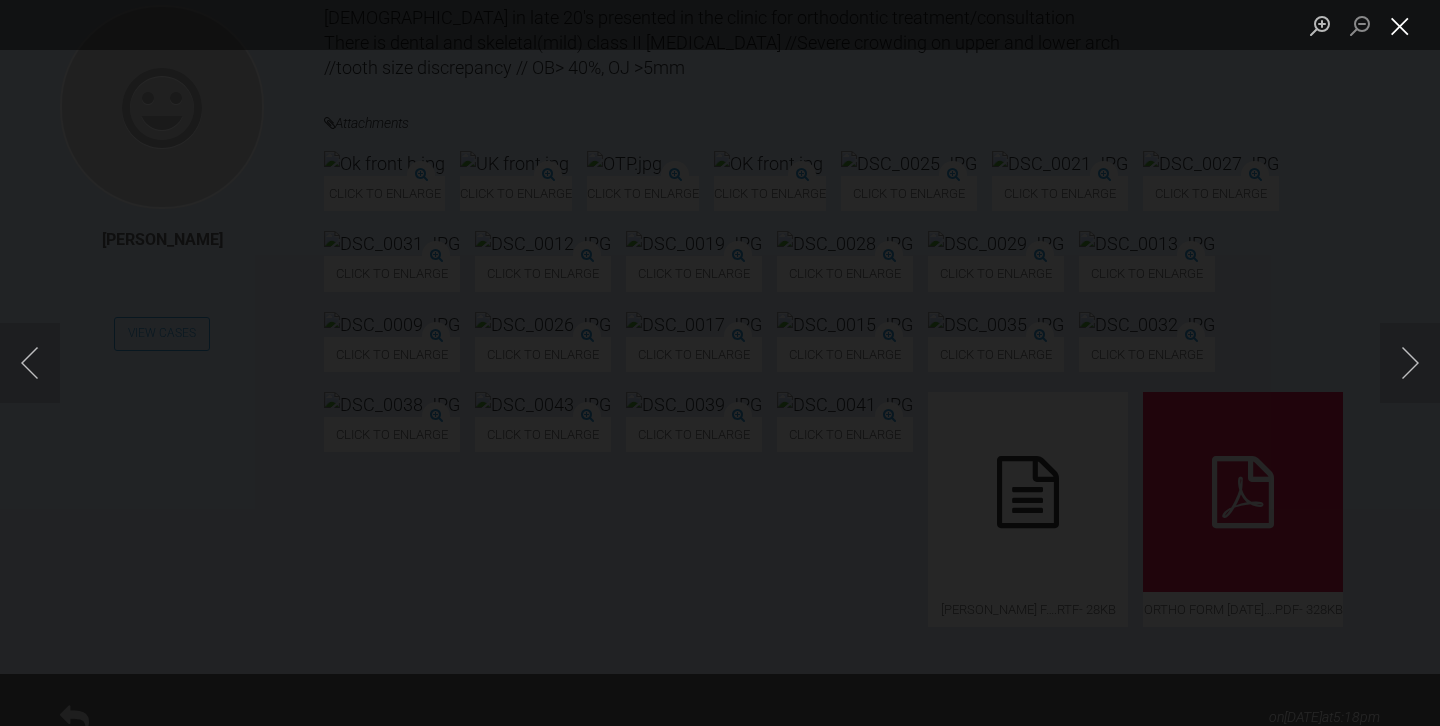 click at bounding box center [1400, 25] 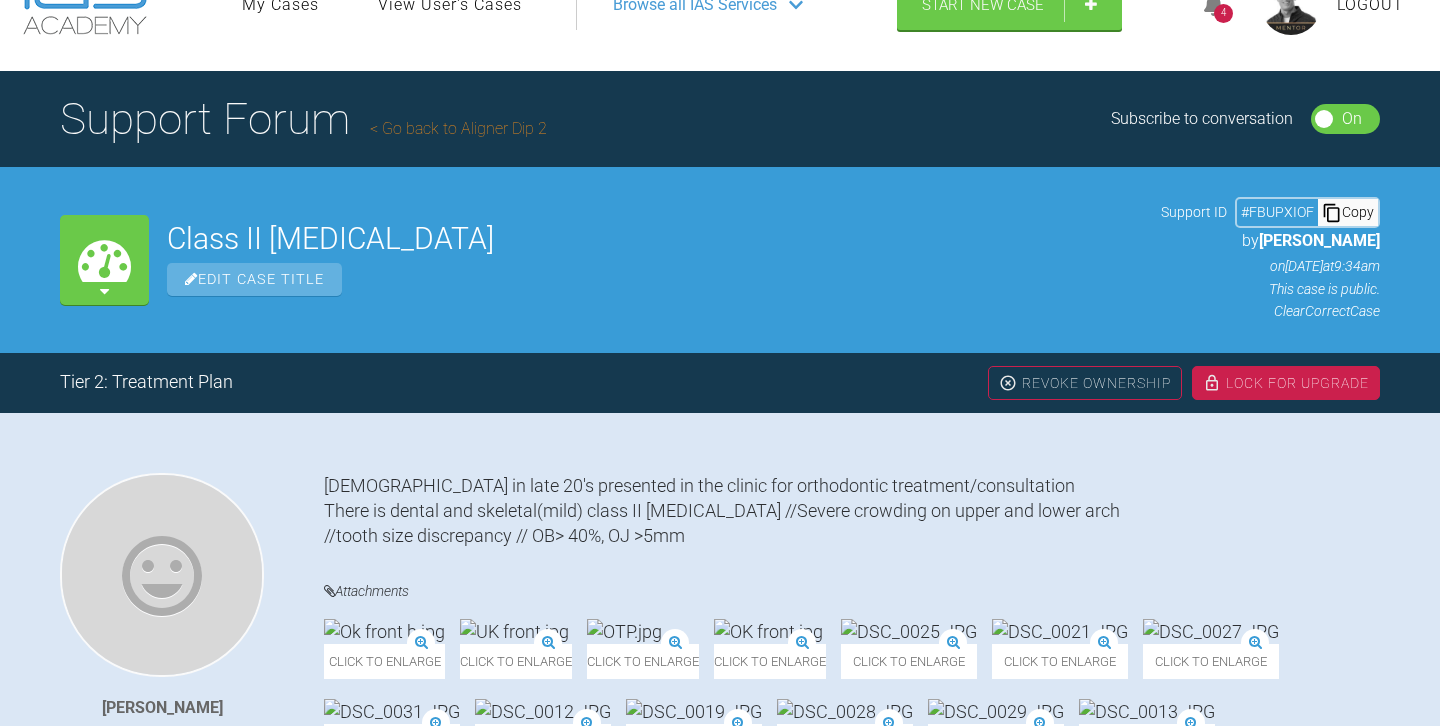 scroll, scrollTop: 503, scrollLeft: 0, axis: vertical 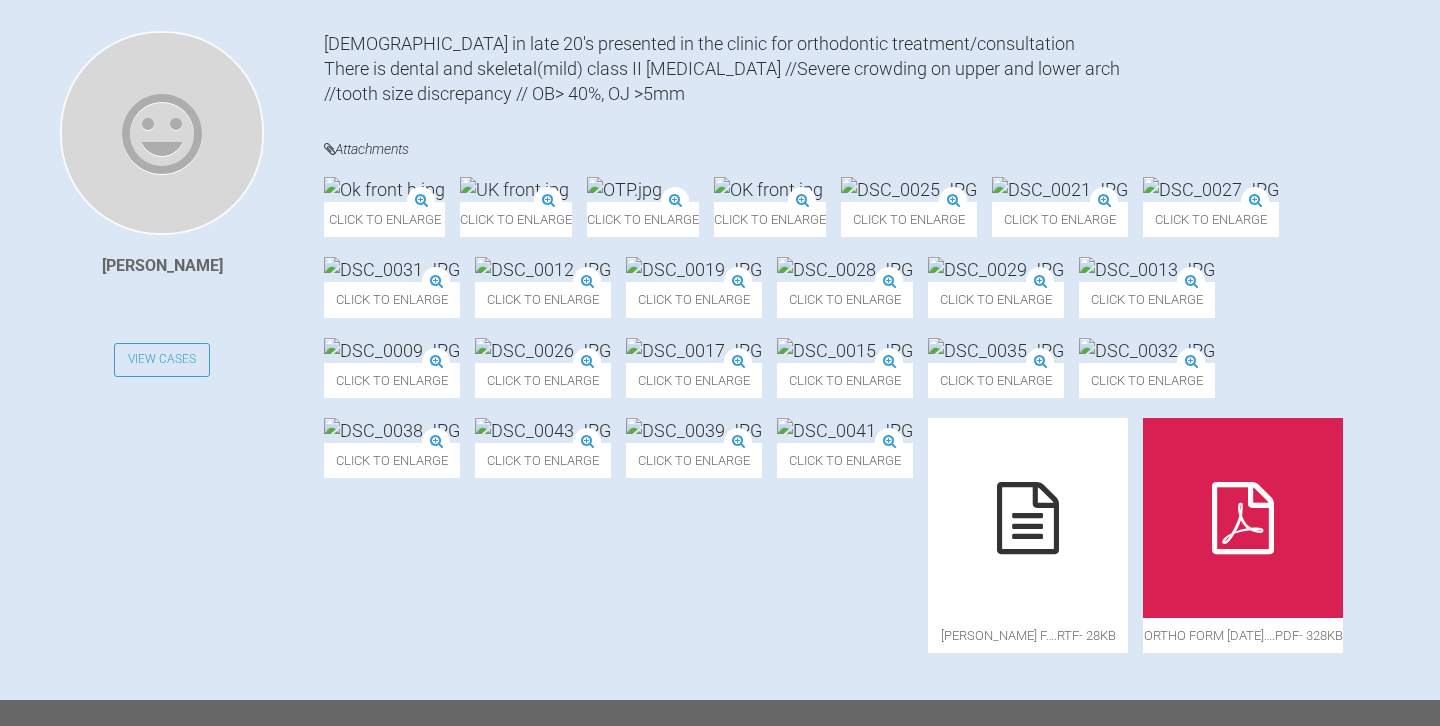 click at bounding box center (624, 189) 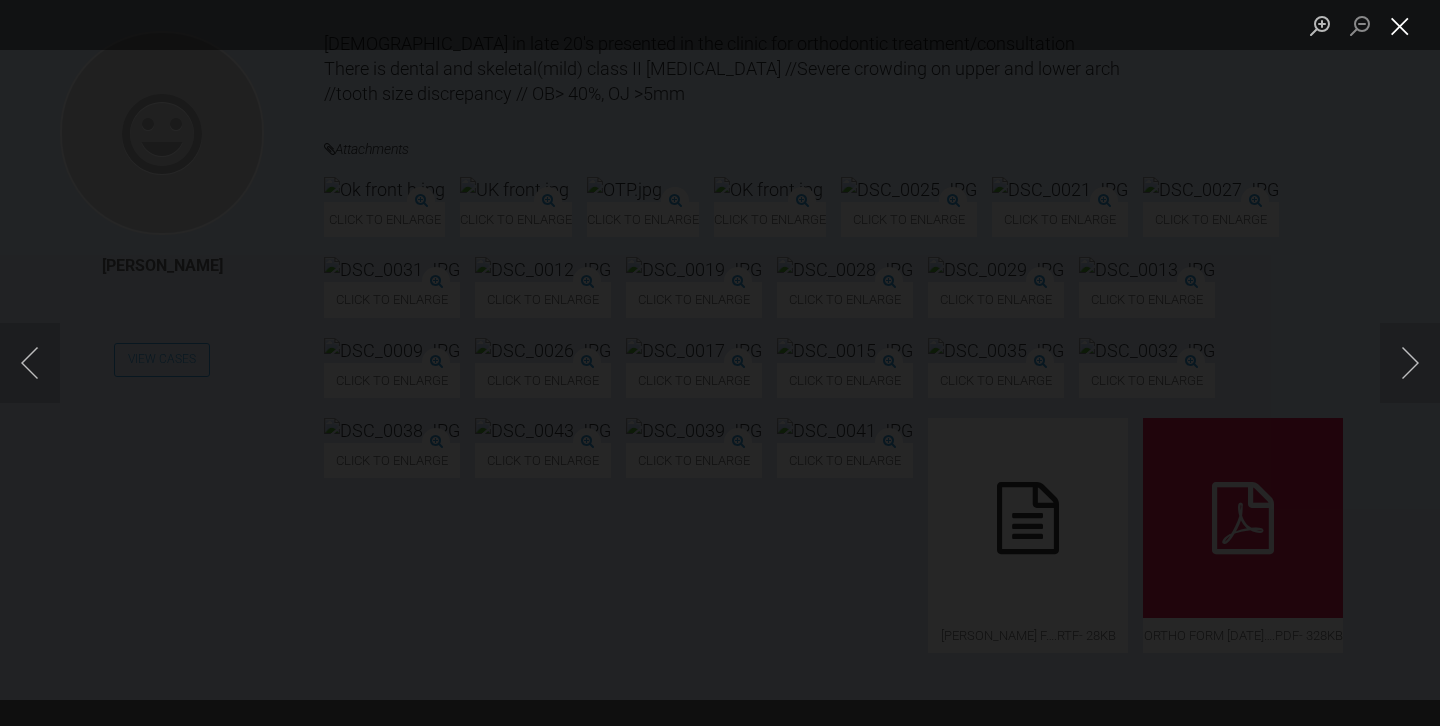 click at bounding box center [1400, 25] 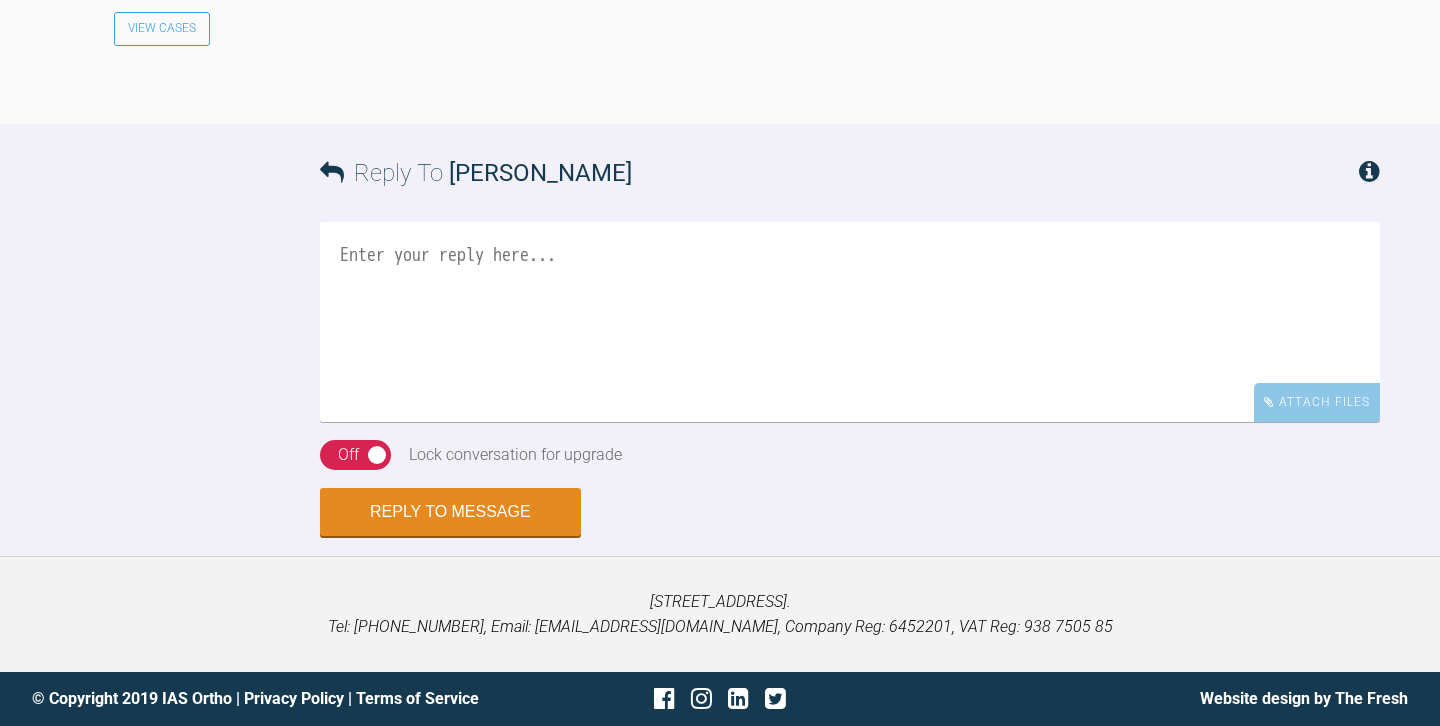 scroll, scrollTop: 6582, scrollLeft: 0, axis: vertical 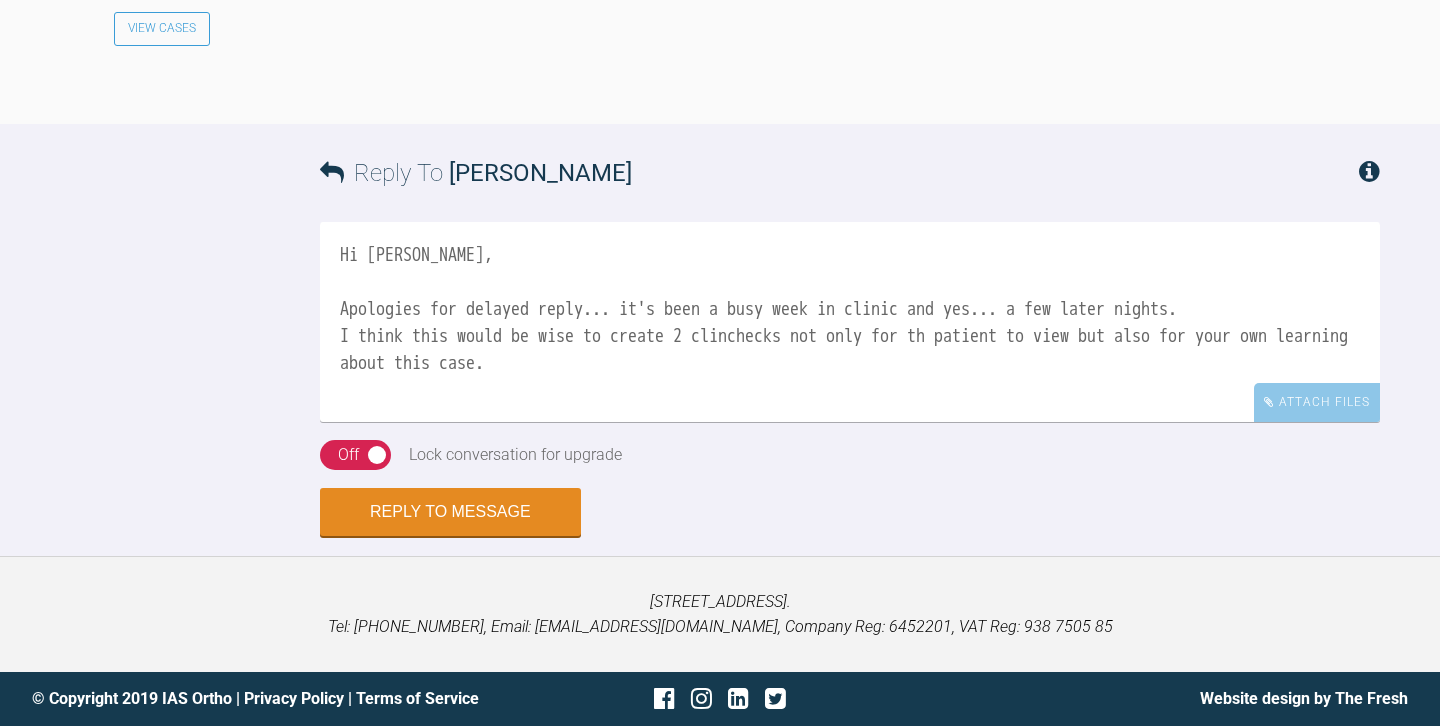 click on "Hi Annita,
Apologies for delayed reply... it's been a busy week in clinic and yes... a few later nights.
I think this would be wise to create 2 clinchecks not only for th patient to view but also for your own learning about this case." at bounding box center [850, 322] 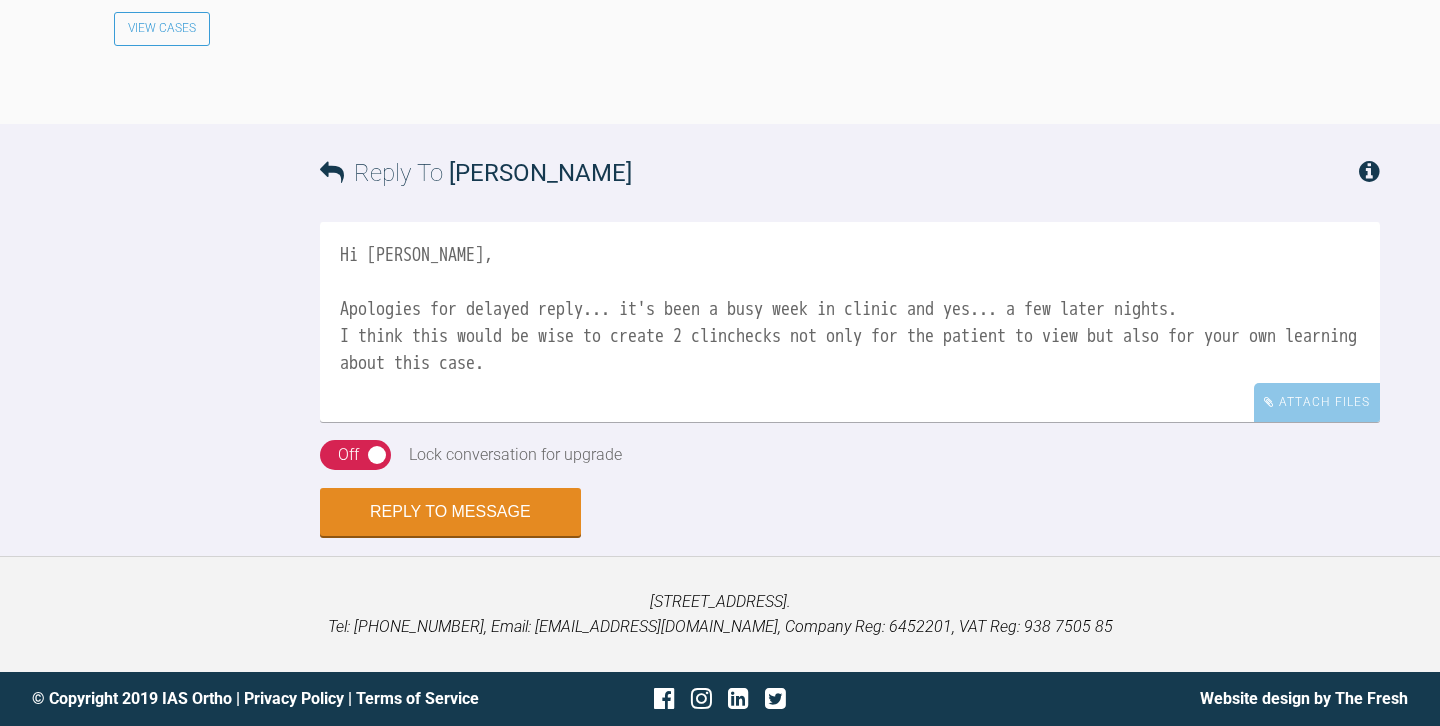 click on "Hi Annita,
Apologies for delayed reply... it's been a busy week in clinic and yes... a few later nights.
I think this would be wise to create 2 clinchecks not only for the patient to view but also for your own learning about this case." at bounding box center [850, 322] 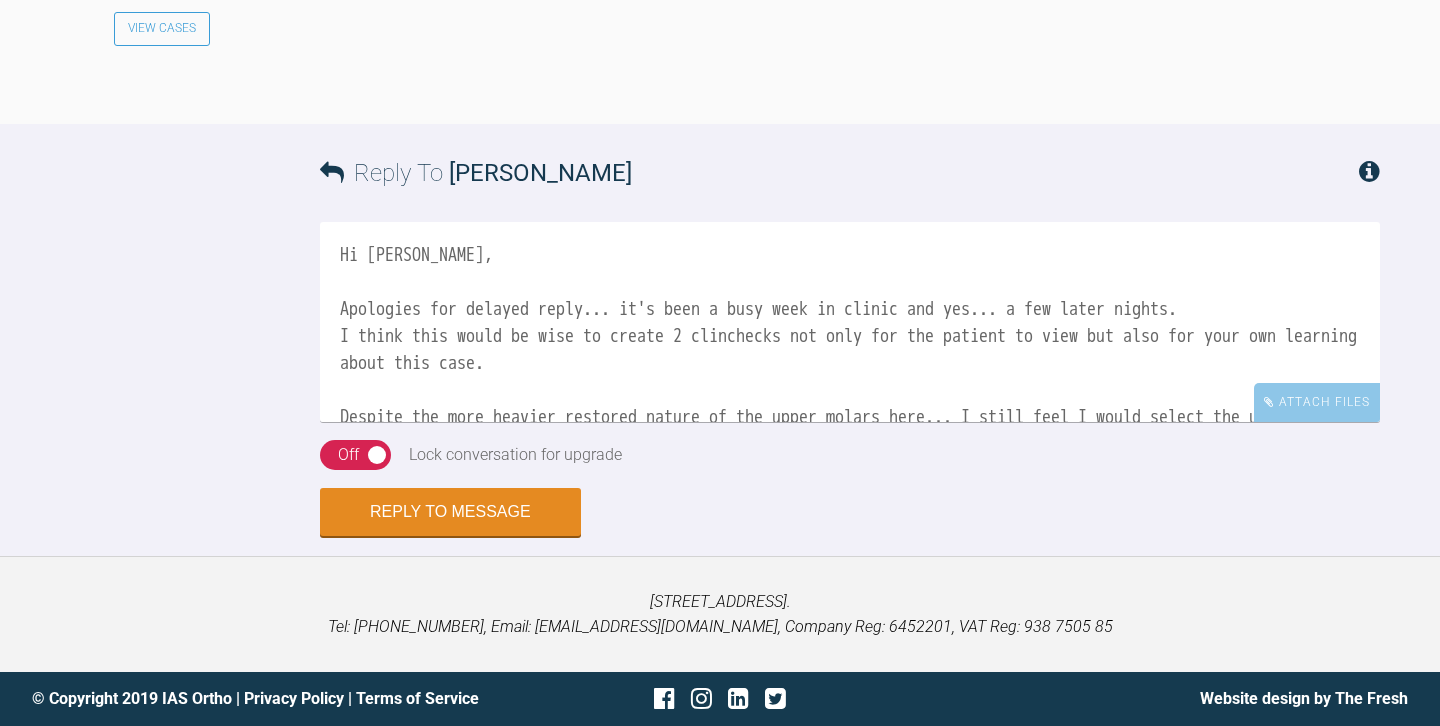 scroll, scrollTop: 6573, scrollLeft: 0, axis: vertical 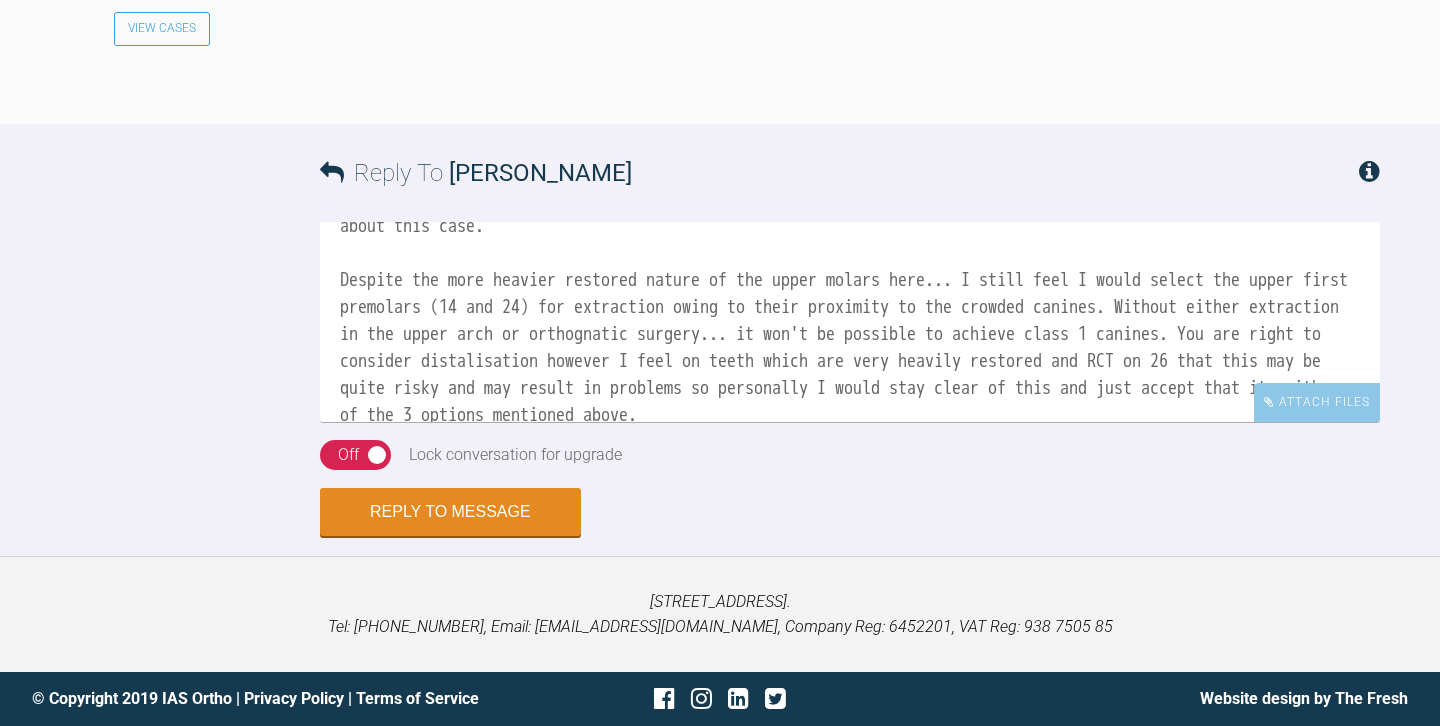 click on "Hi Annita,
Apologies for delayed reply... it's been a busy week in clinic and yes... a few later nights.
I think this would be wise to create 2 clinchecks not only for the patient to view but also for your own learning about this case.
Despite the more heavier restored nature of the upper molars here... I still feel I would select the upper first premolars (14 and 24) for extraction owing to their proximity to the crowded canines. Without either extraction in the upper arch or orthognatic surgery... it won't be possible to achieve class 1 canines. You are right to consider distalisation however I feel on teeth which are very heavily restored and RCT on 26 that this may be quite risky and may result in problems so personally I would stay clear of this and just accept that its either of the 3 options mentioned above.
If you copy and paste the links for me to access the clinchecks I will take a look and report back.
Thanks
Josh" at bounding box center (850, 322) 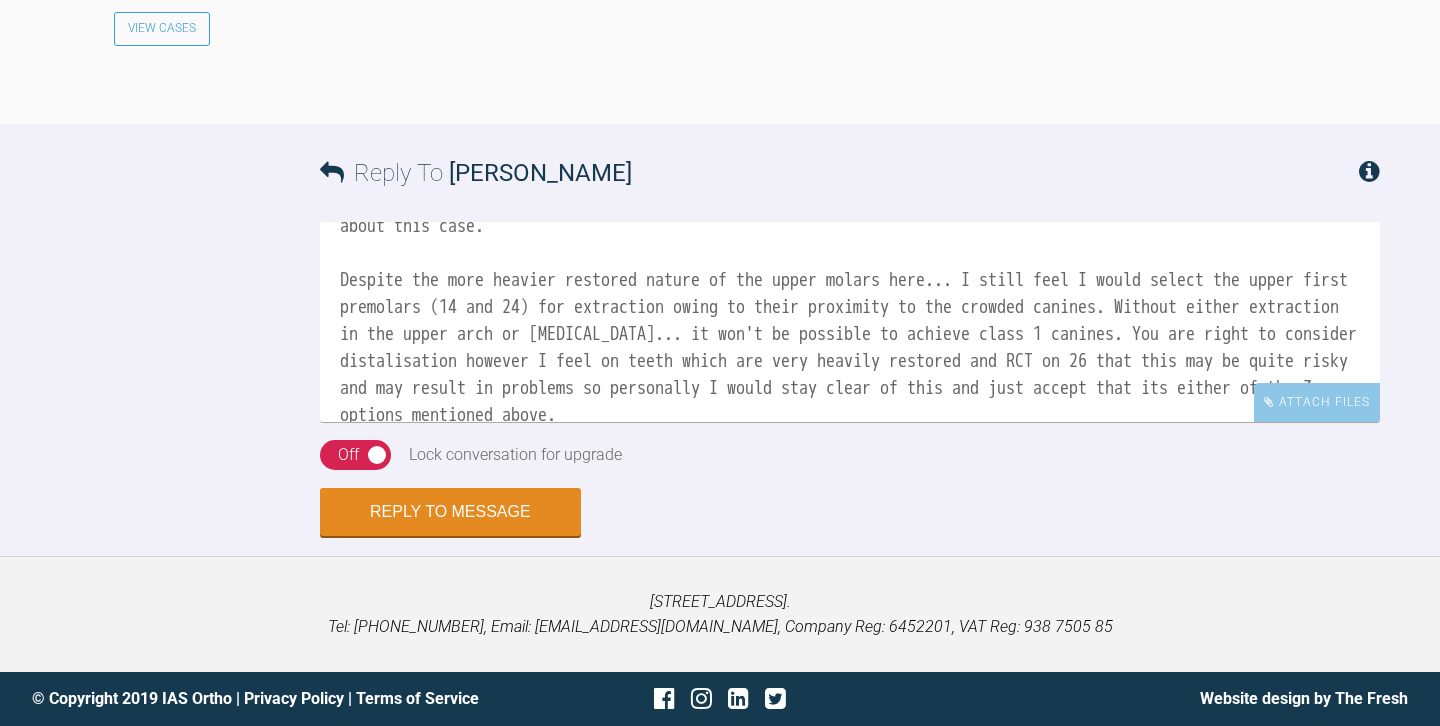 click on "Hi Annita,
Apologies for delayed reply... it's been a busy week in clinic and yes... a few later nights.
I think this would be wise to create 2 clinchecks not only for the patient to view but also for your own learning about this case.
Despite the more heavier restored nature of the upper molars here... I still feel I would select the upper first premolars (14 and 24) for extraction owing to their proximity to the crowded canines. Without either extraction in the upper arch or orthognathic surgery... it won't be possible to achieve class 1 canines. You are right to consider distalisation however I feel on teeth which are very heavily restored and RCT on 26 that this may be quite risky and may result in problems so personally I would stay clear of this and just accept that its either of the 3 options mentioned above.
If you copy and paste the links for me to access the clinchecks I will take a look and report back.
Thanks
Josh" at bounding box center [850, 322] 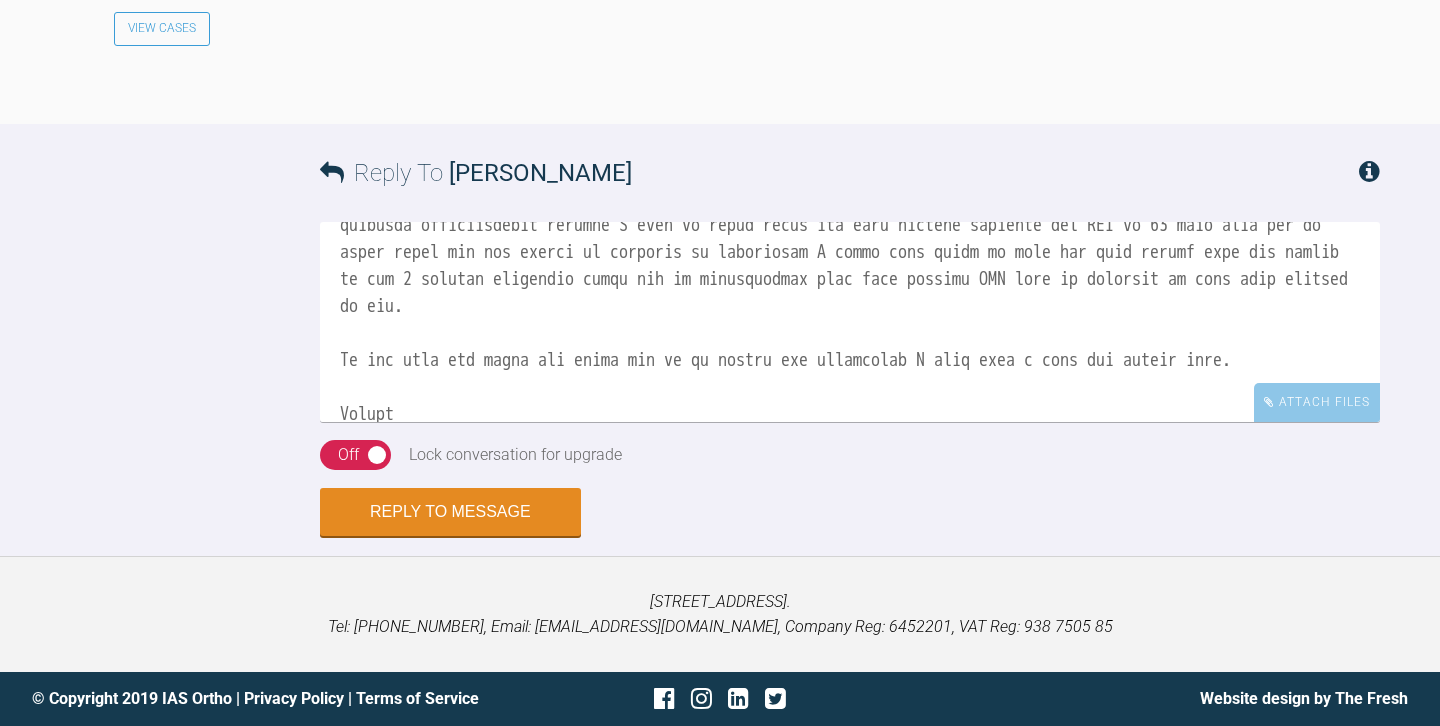 scroll, scrollTop: 272, scrollLeft: 0, axis: vertical 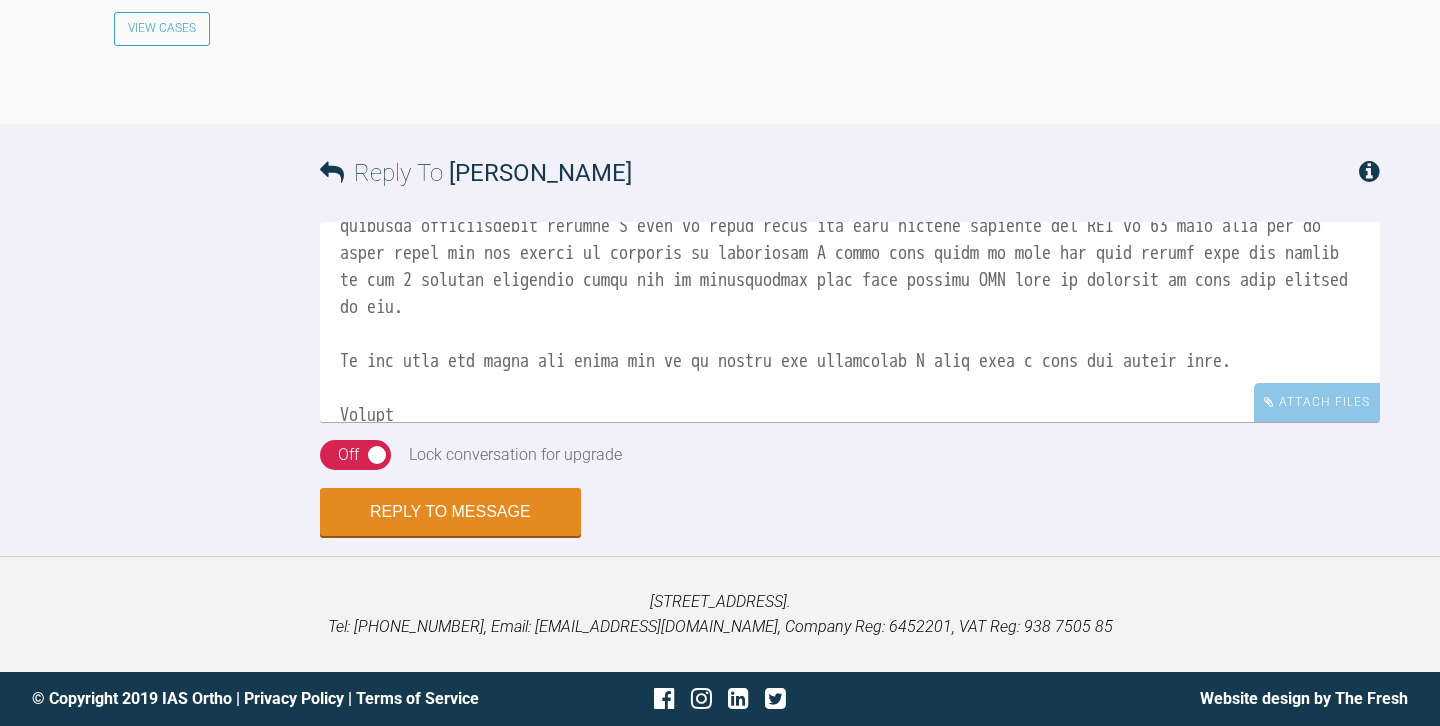 click at bounding box center [850, 322] 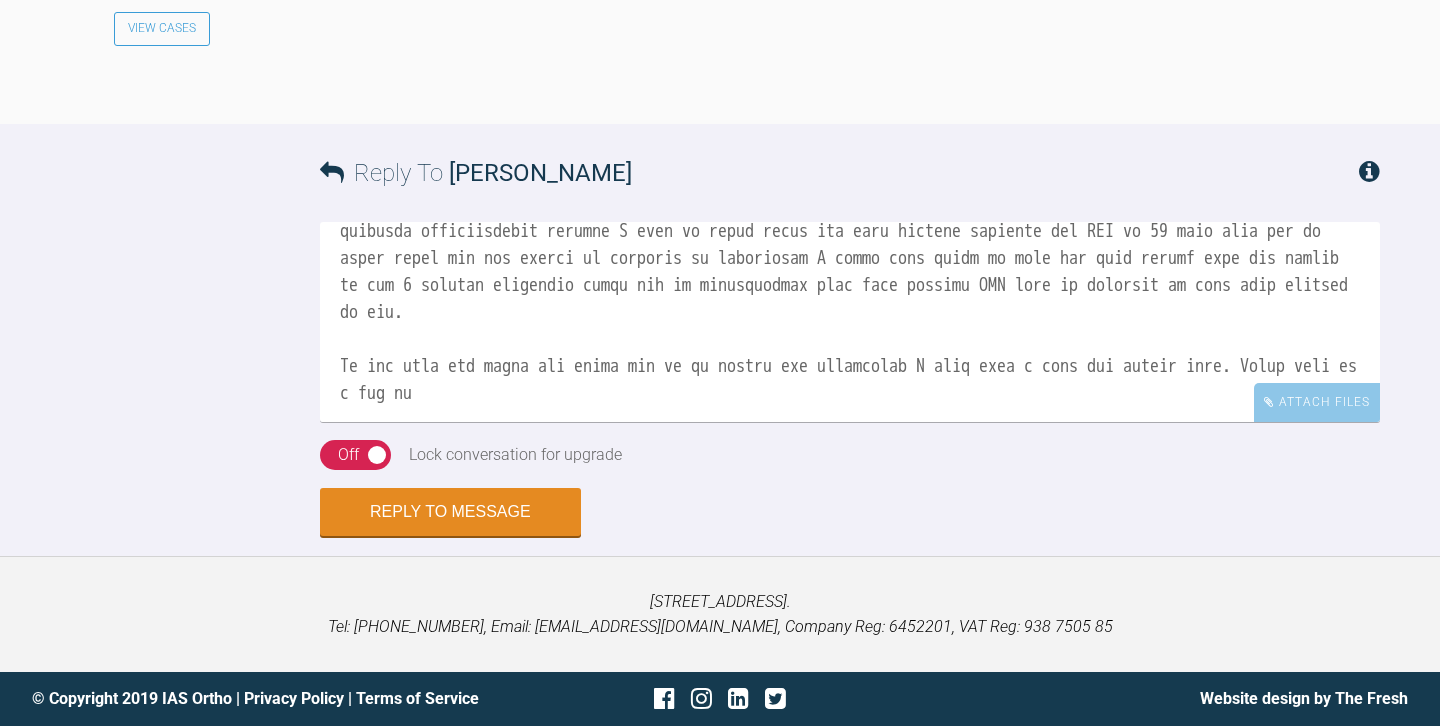 scroll, scrollTop: 268, scrollLeft: 0, axis: vertical 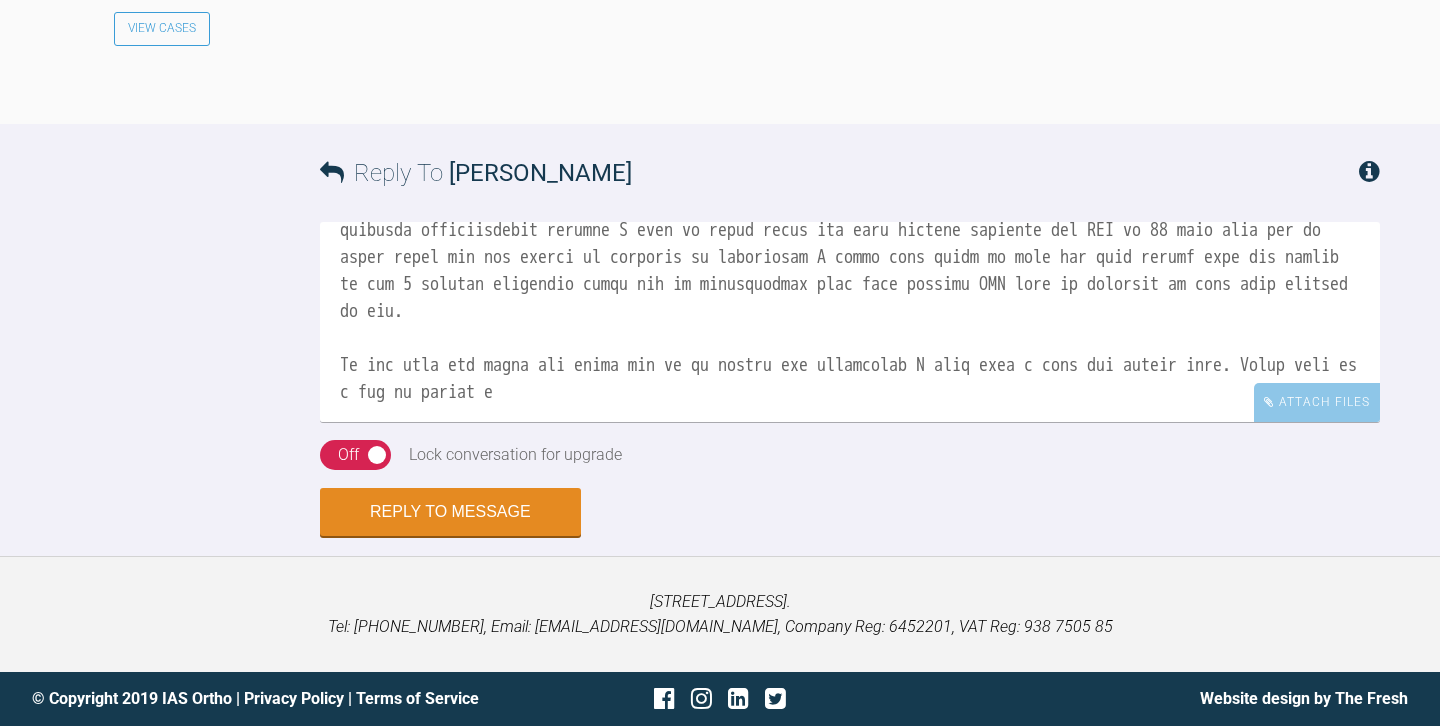 drag, startPoint x: 1348, startPoint y: 319, endPoint x: 1101, endPoint y: 317, distance: 247.0081 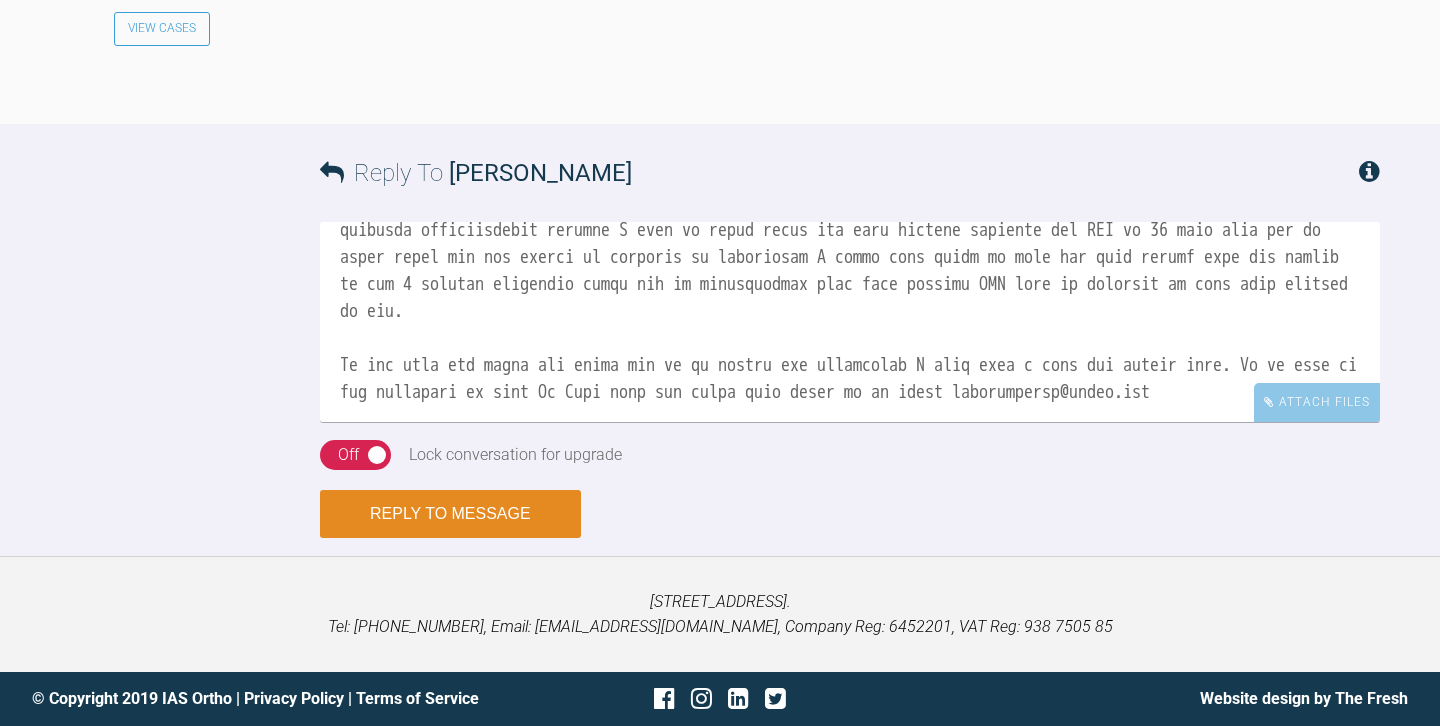 type on "Hi Annita,
Apologies for delayed reply... it's been a busy week in clinic and yes... a few later nights.
I think this would be wise to create 2 clinchecks not only for the patient to view but also for your own learning about this case.
Despite the more heavier restored nature of the upper molars here... I still feel I would select the upper first premolars (14 and 24) for extraction owing to their proximity to the crowded canines. Without either extraction in the upper arch or orthognathic surgery... it won't be possible to achieve class 1 canines. You are right to consider distalisation however I feel on teeth which are very heavily restored and RCT on 26 that this may be quite risky and may result in problems so personally I would stay clear of this and just accept that its either of the 3 options mentioned above and if compromising then more heavier IPR will be required to keep your overjet at bay.
If you copy and paste the links for me to access the clinchecks I will take a look and report back. Or ..." 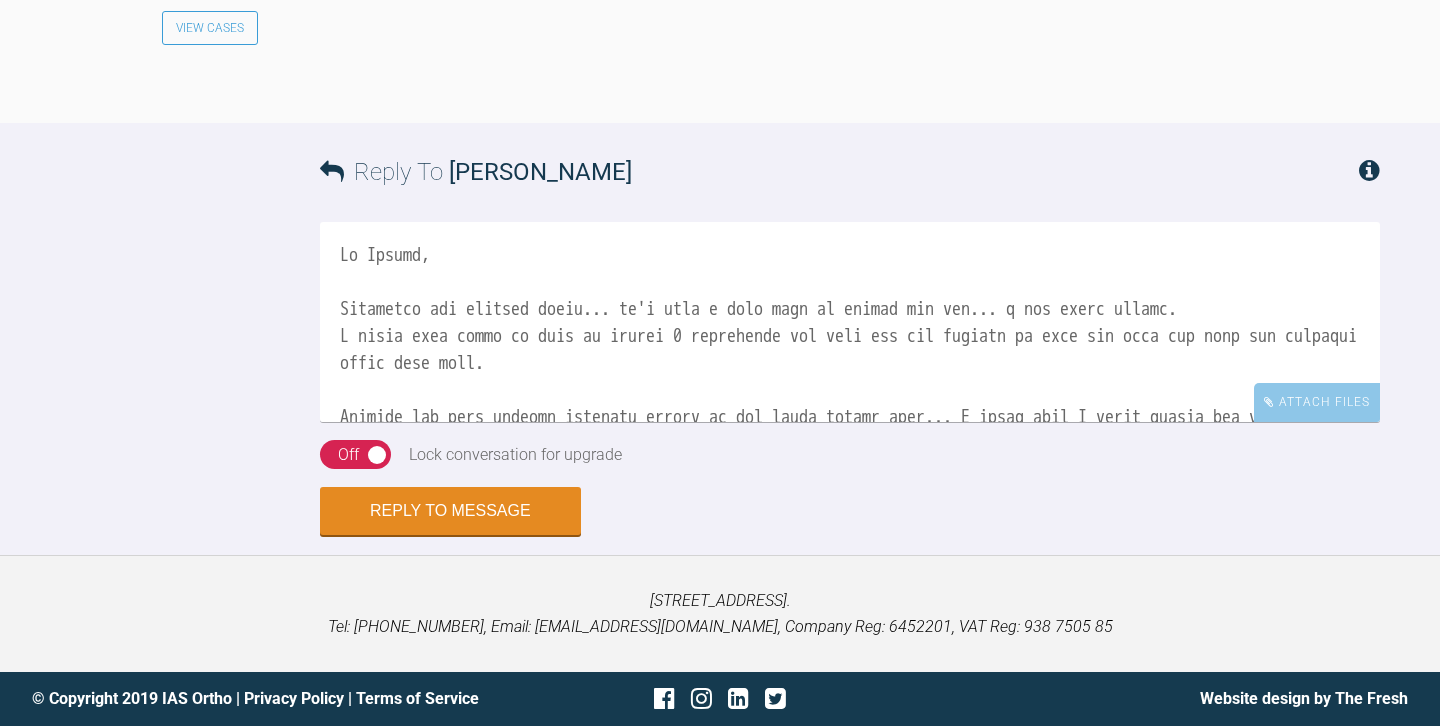 scroll, scrollTop: 6995, scrollLeft: 0, axis: vertical 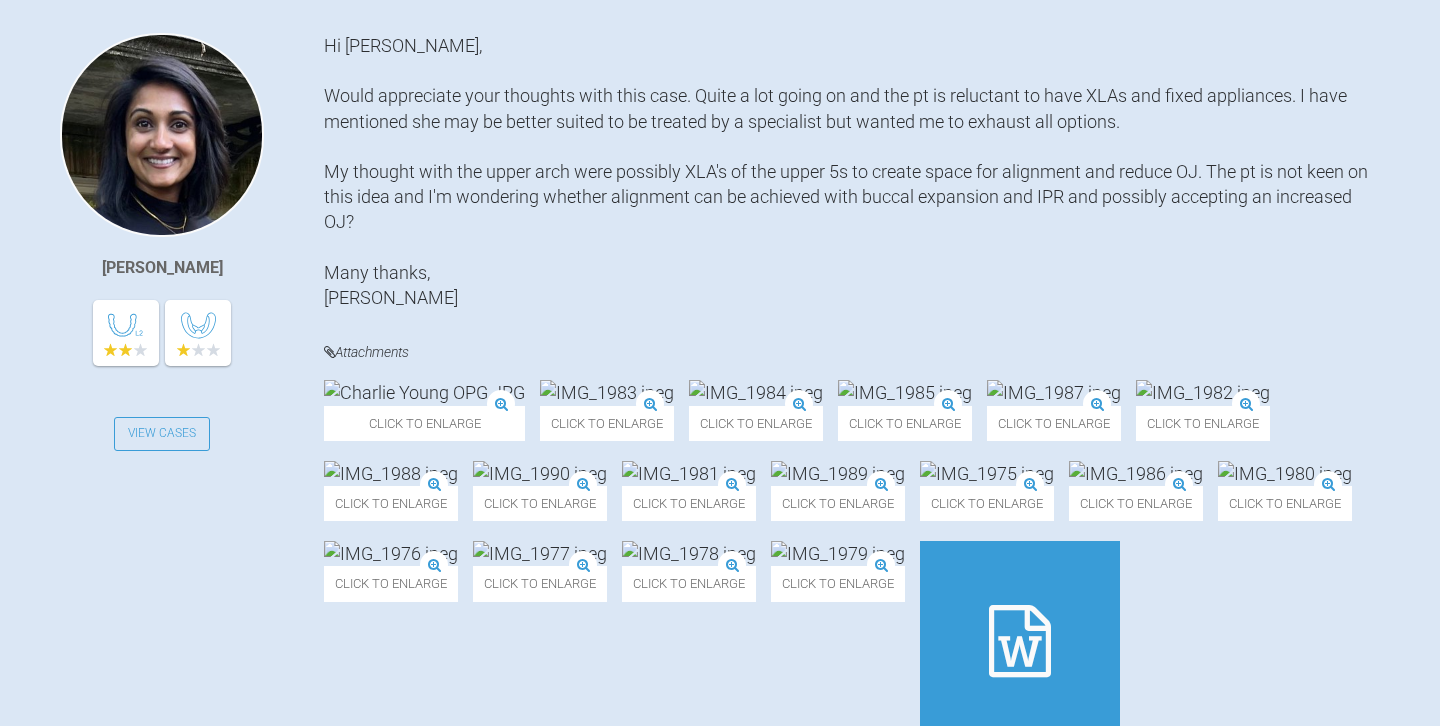 click at bounding box center (607, 392) 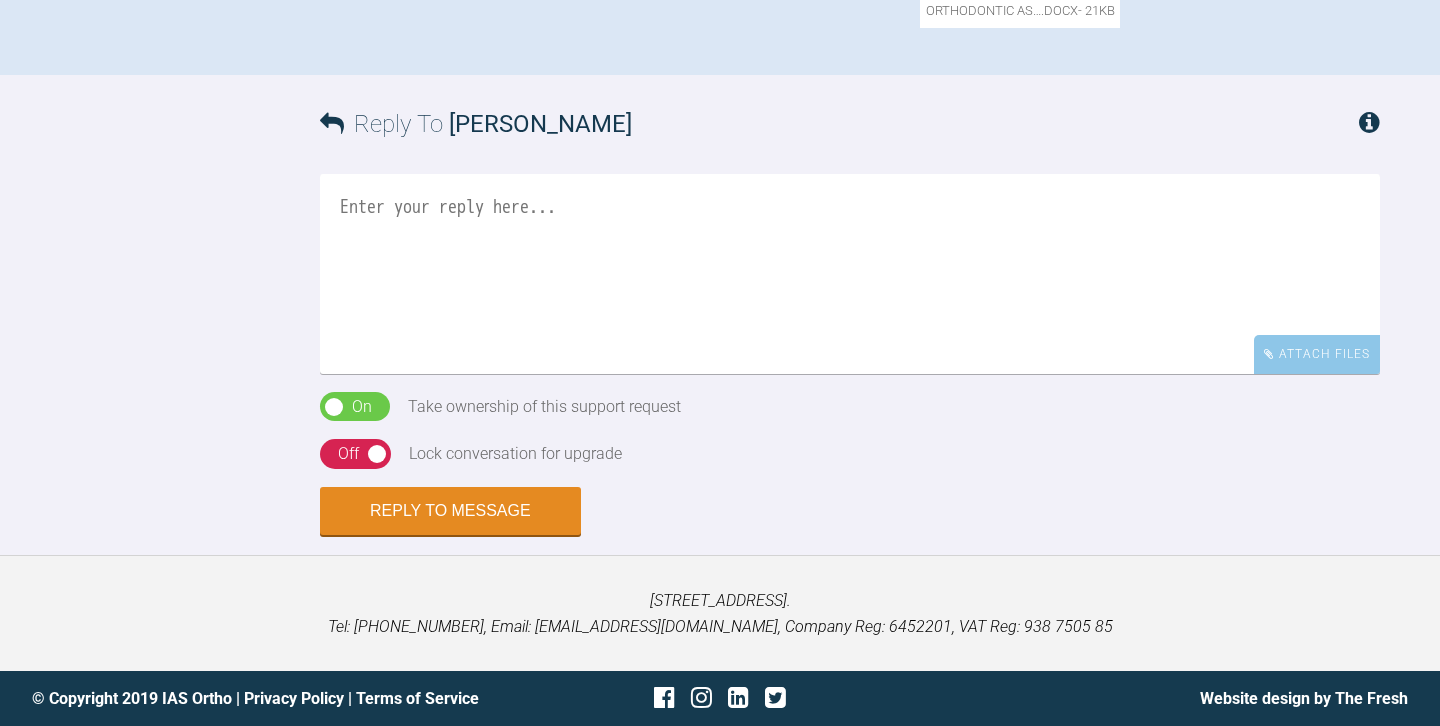 scroll, scrollTop: 1464, scrollLeft: 0, axis: vertical 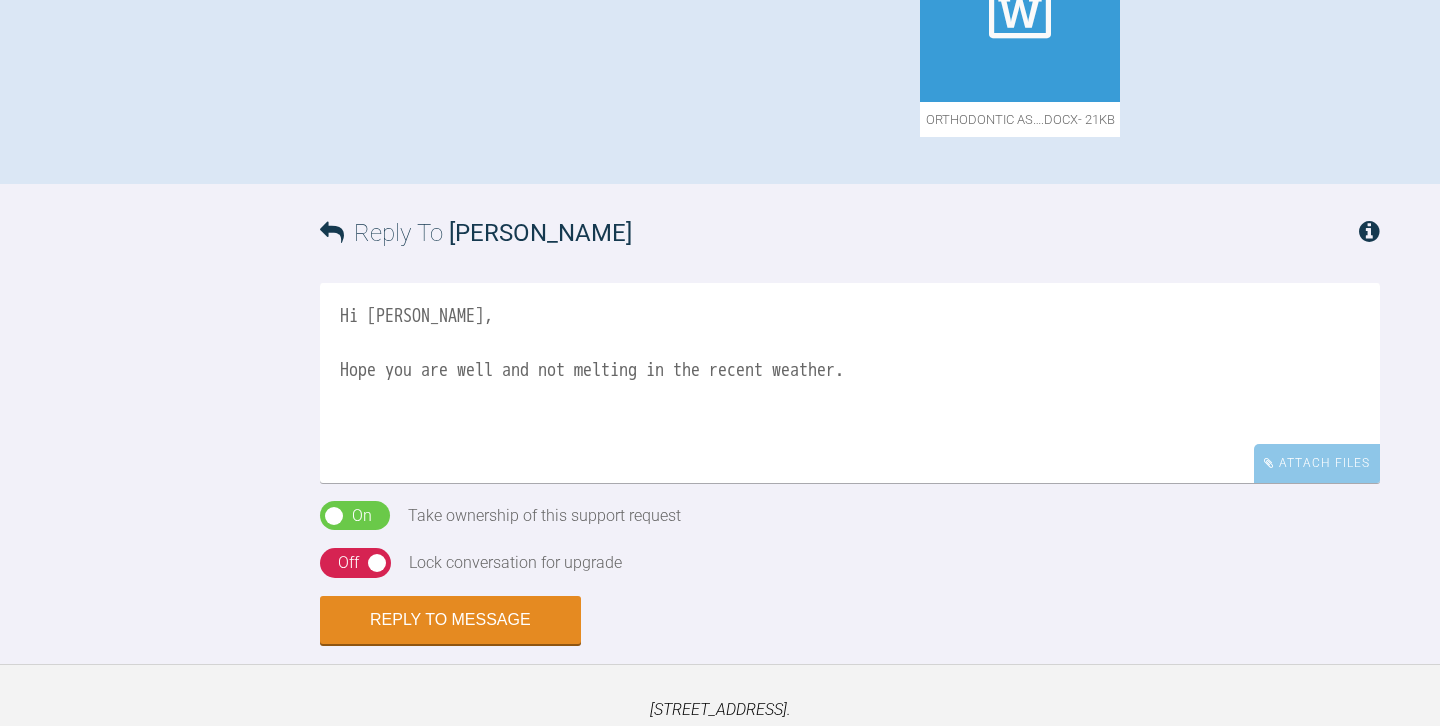 click at bounding box center (540, -86) 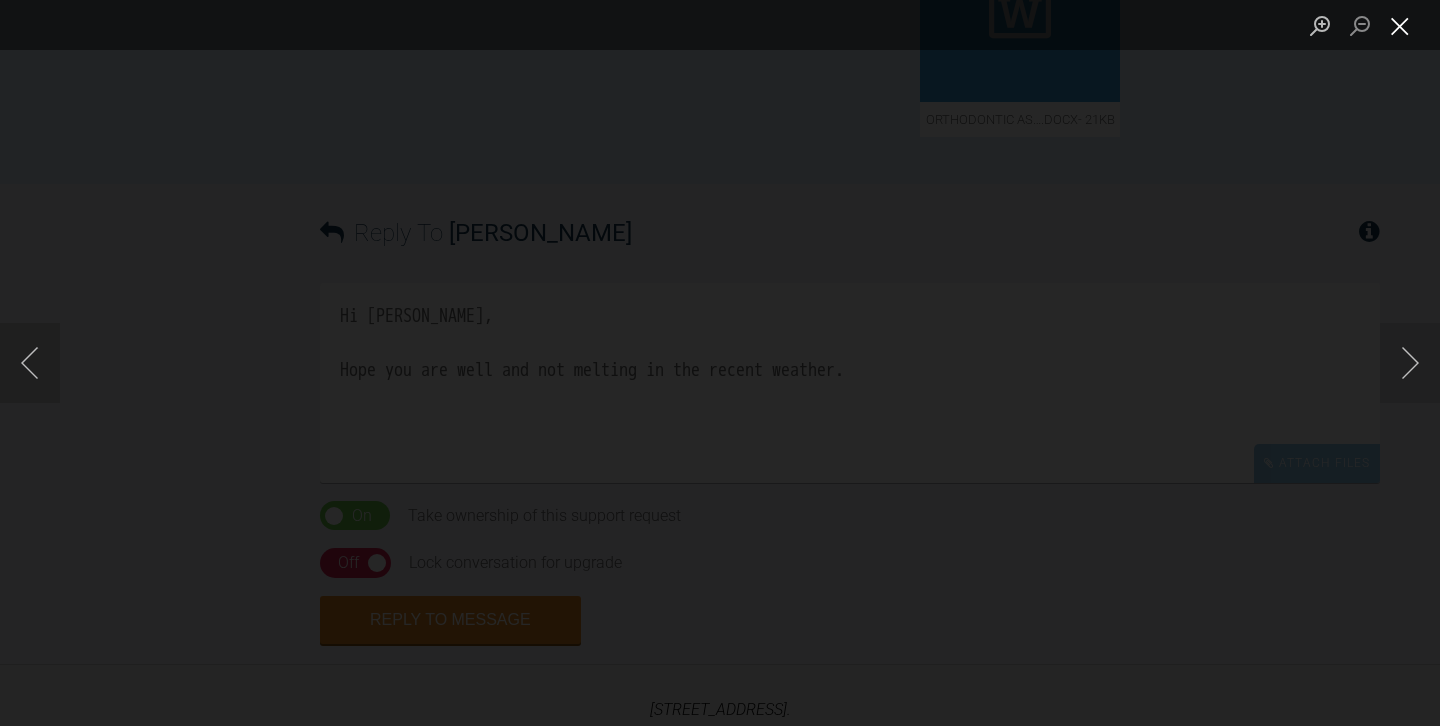 click at bounding box center (1400, 25) 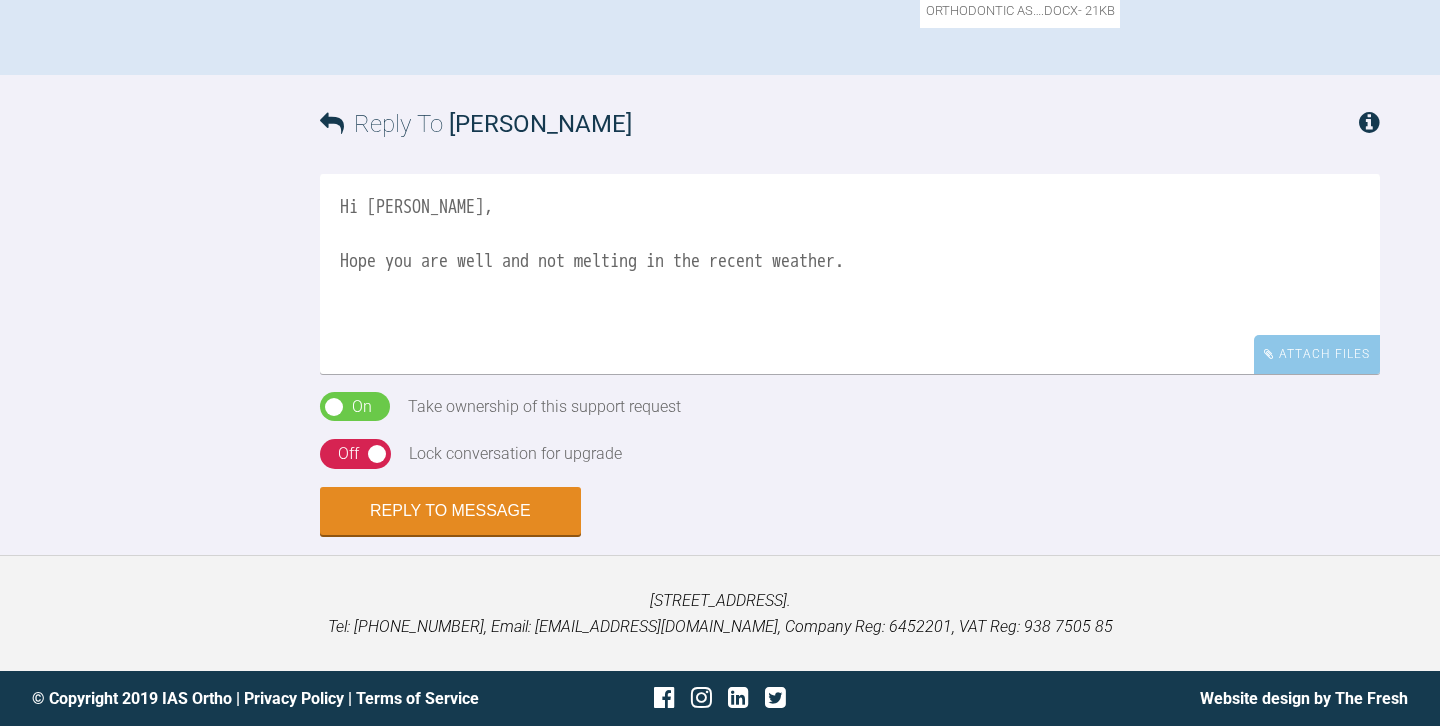 scroll, scrollTop: 1551, scrollLeft: 0, axis: vertical 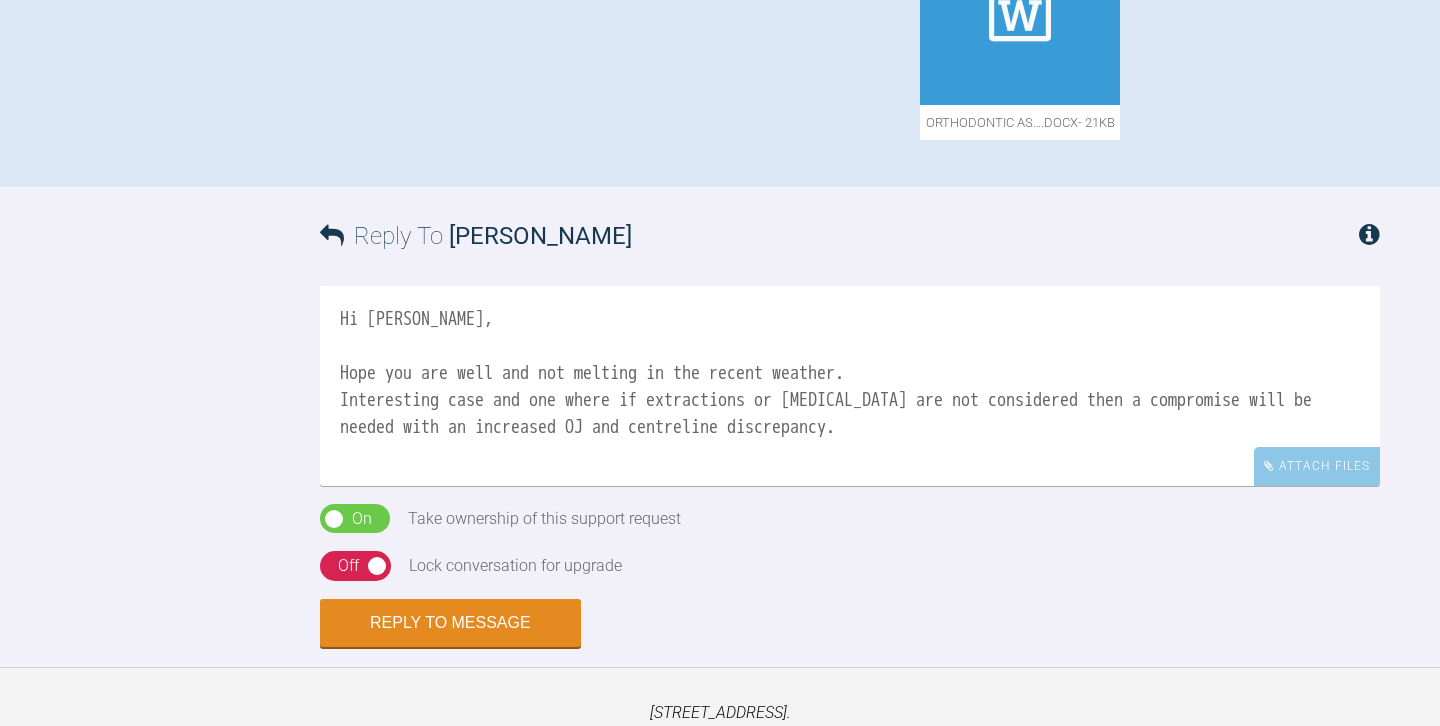 click at bounding box center (391, -83) 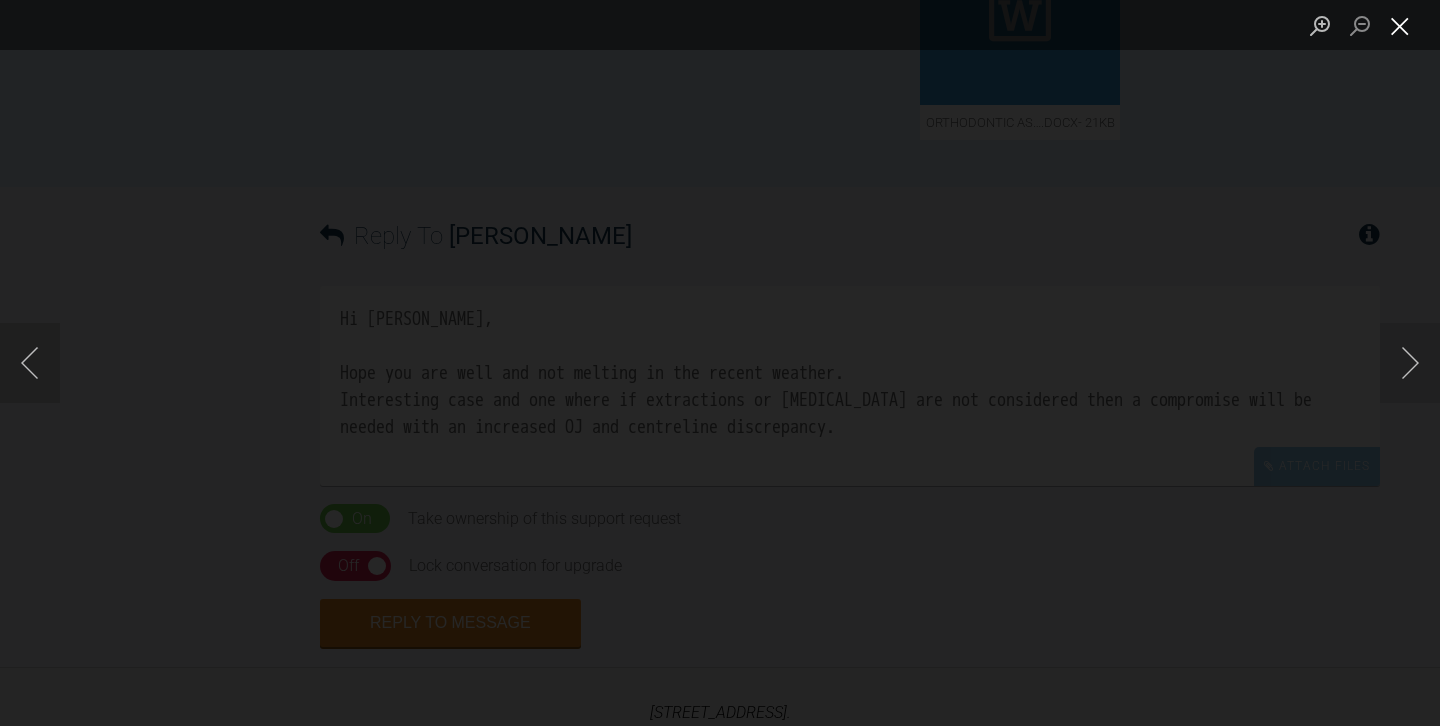 click at bounding box center (1400, 25) 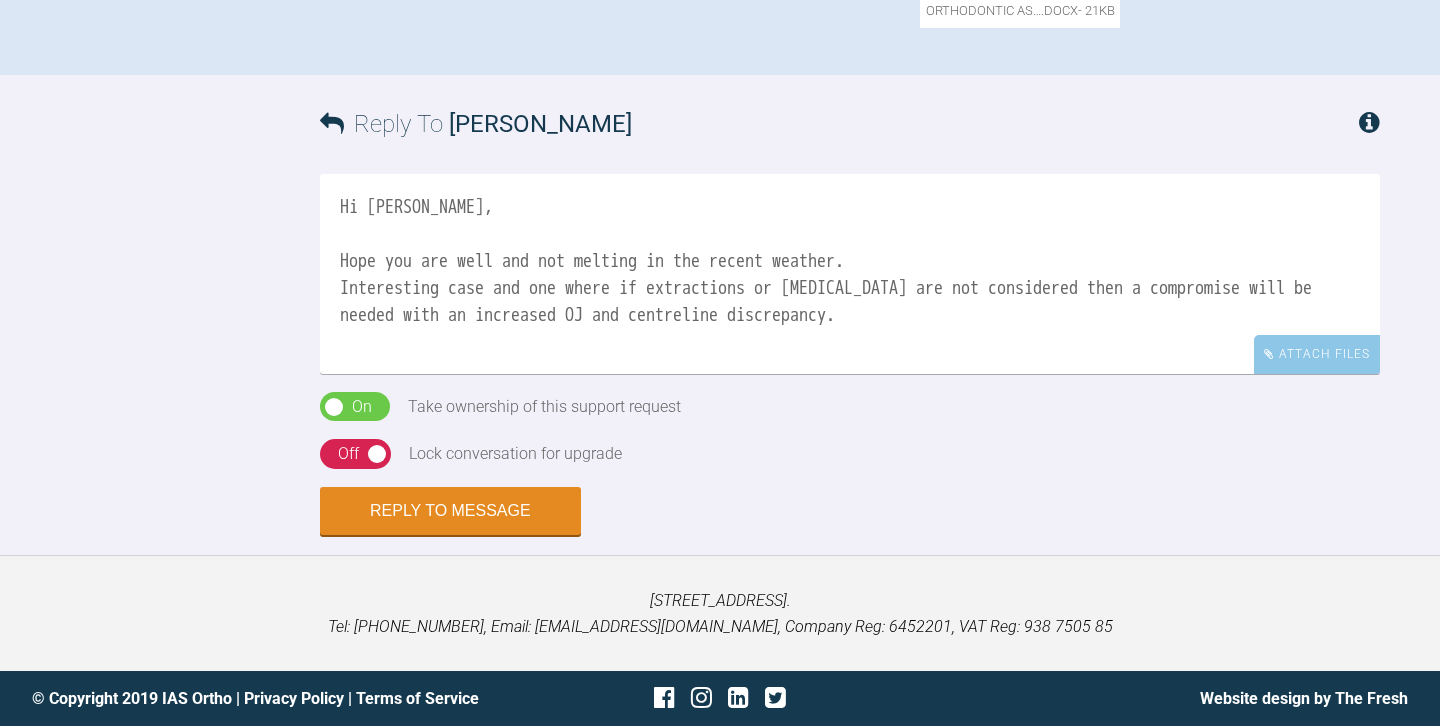 scroll, scrollTop: 1711, scrollLeft: 0, axis: vertical 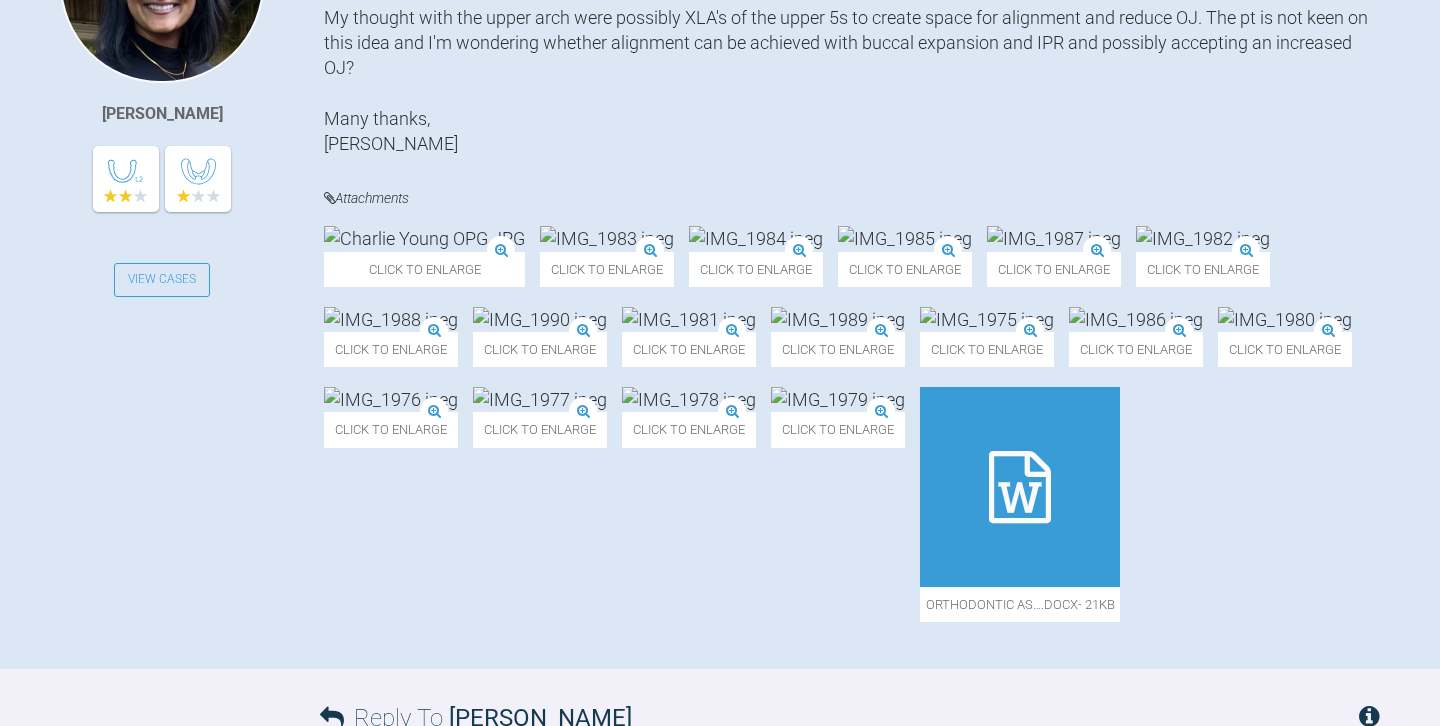 click at bounding box center (424, 238) 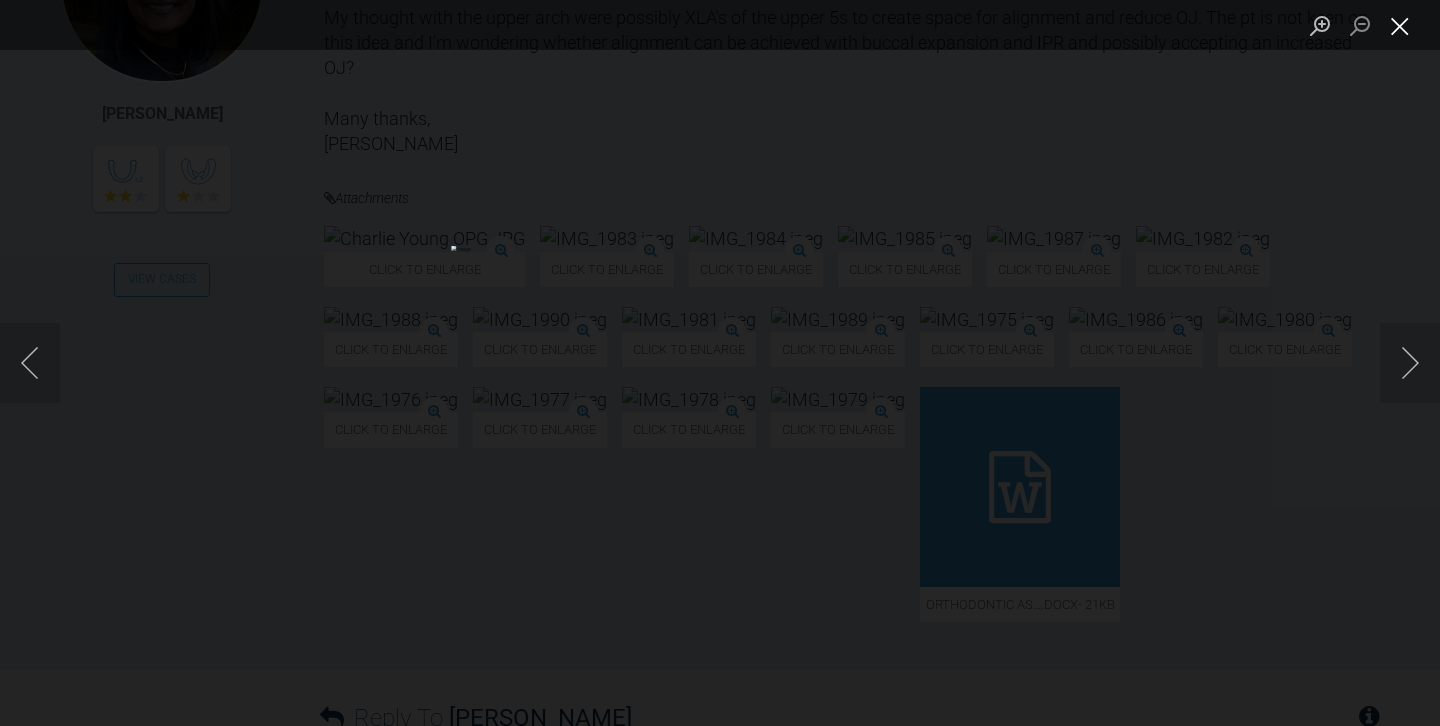 click at bounding box center [1400, 25] 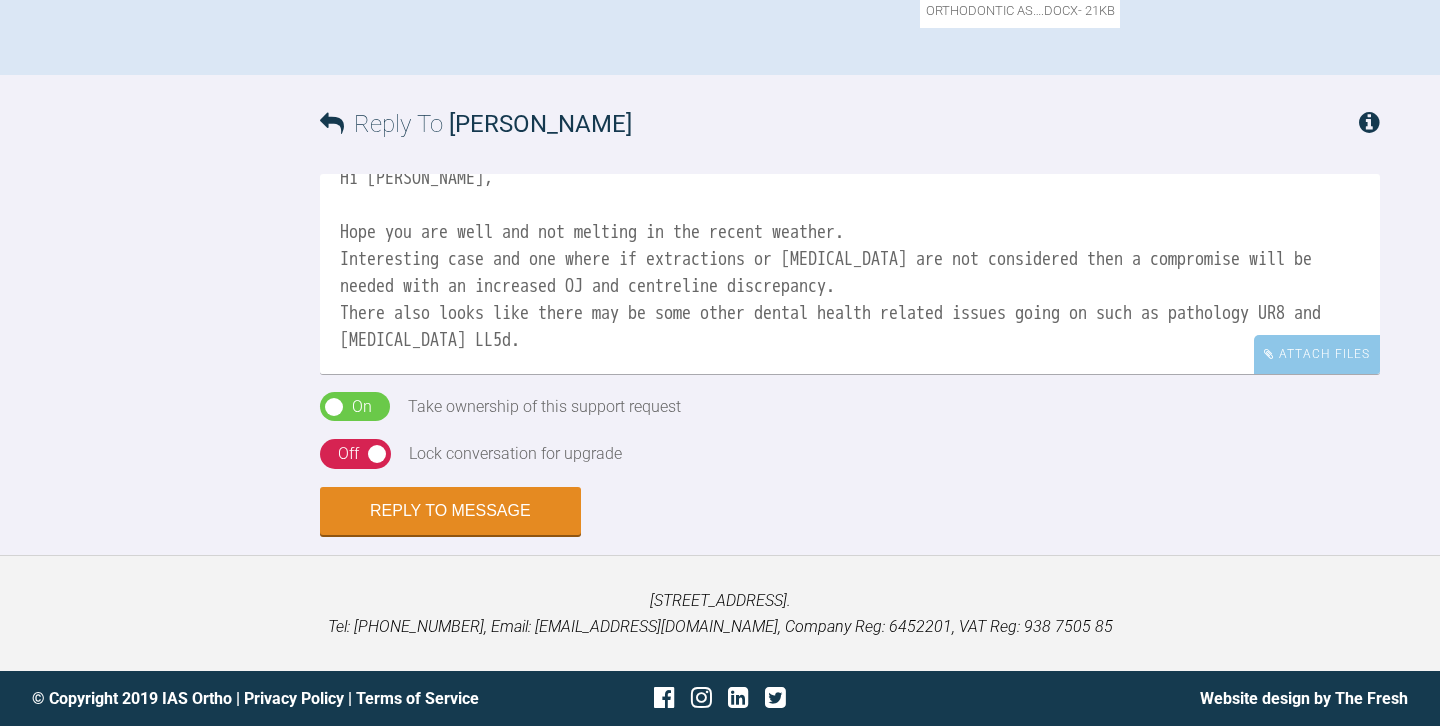 scroll, scrollTop: 1779, scrollLeft: 0, axis: vertical 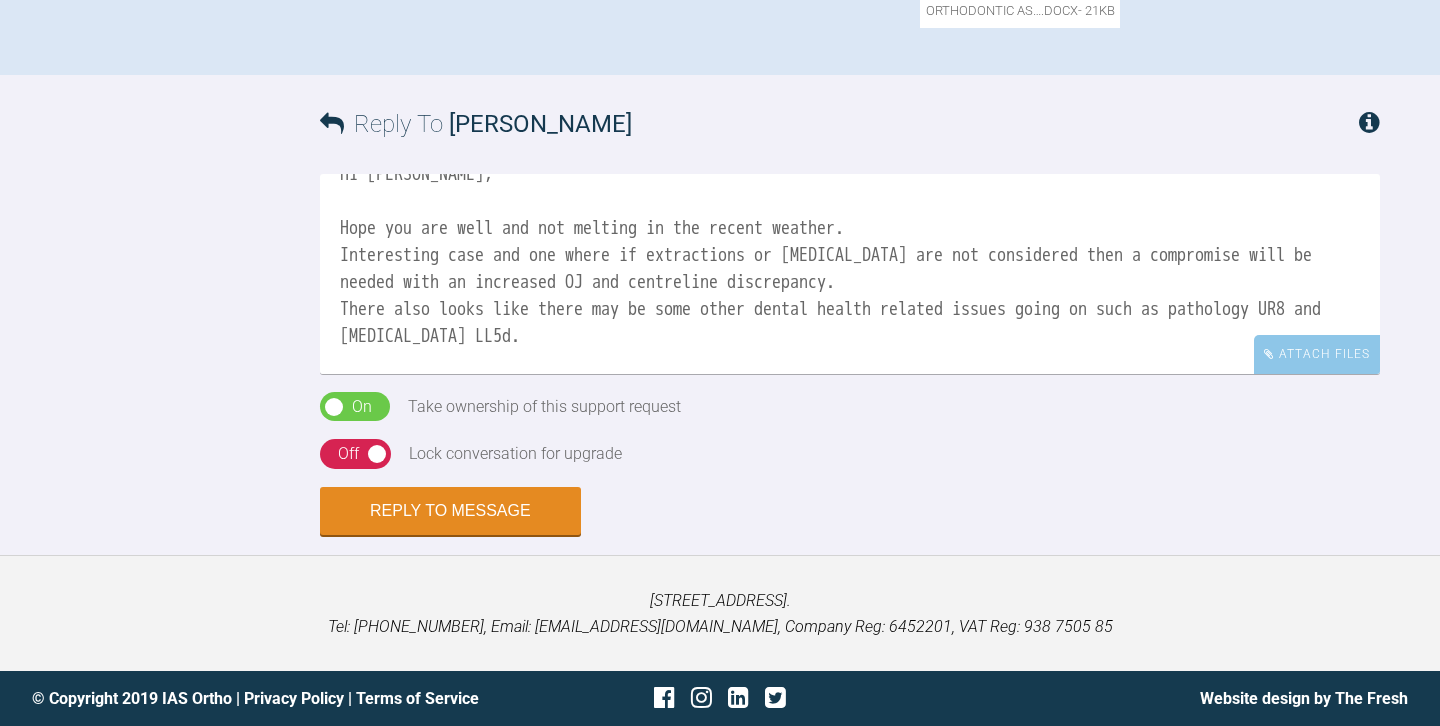 click on "Hi Amisha,
Hope you are well and not melting in the recent weather.
Interesting case and one where if extractions or orthognathic surgery are not considered then a compromise will be needed with an increased OJ and centreline discrepancy.
There also looks like there may be some other dental health related issues going on such as pathology UR8 and caries LL5d.
You are right that extraction of upper 5s may prove beneficial if the upper" at bounding box center [850, 274] 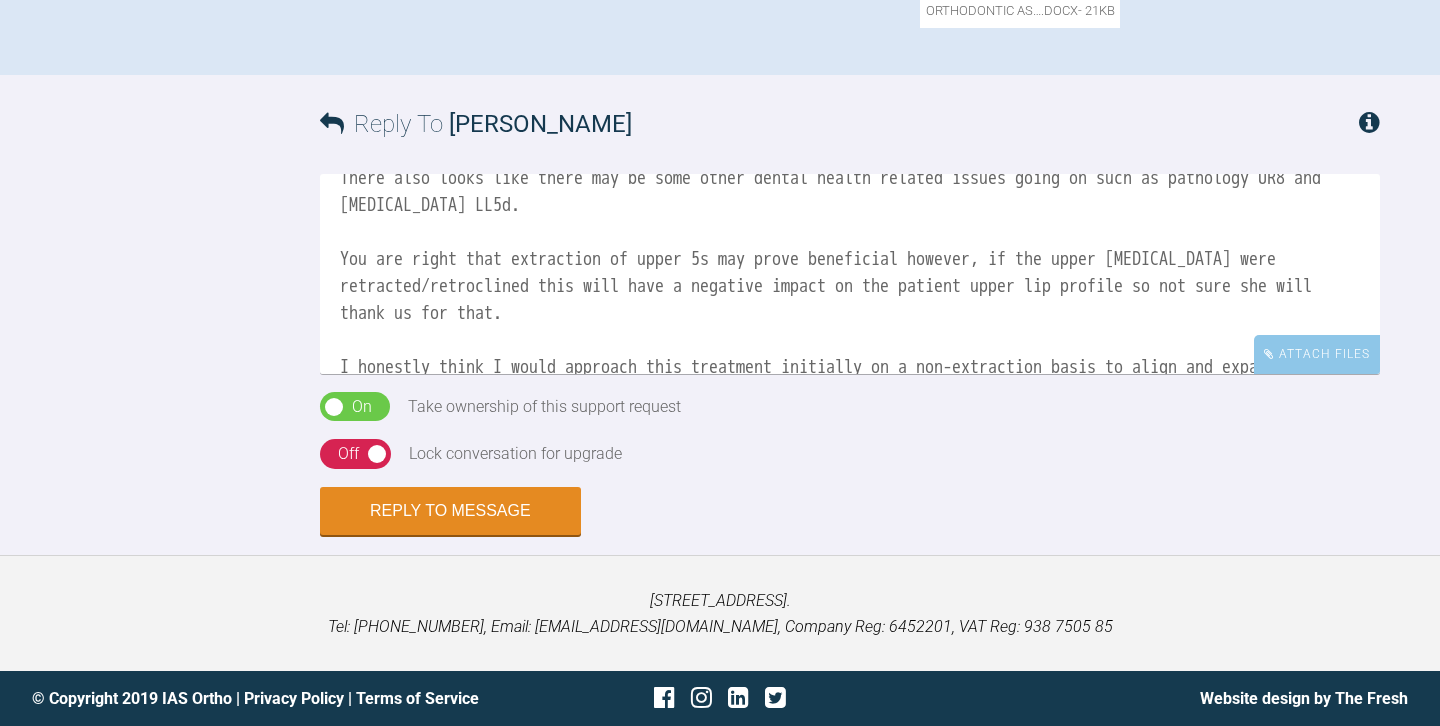 scroll, scrollTop: 168, scrollLeft: 0, axis: vertical 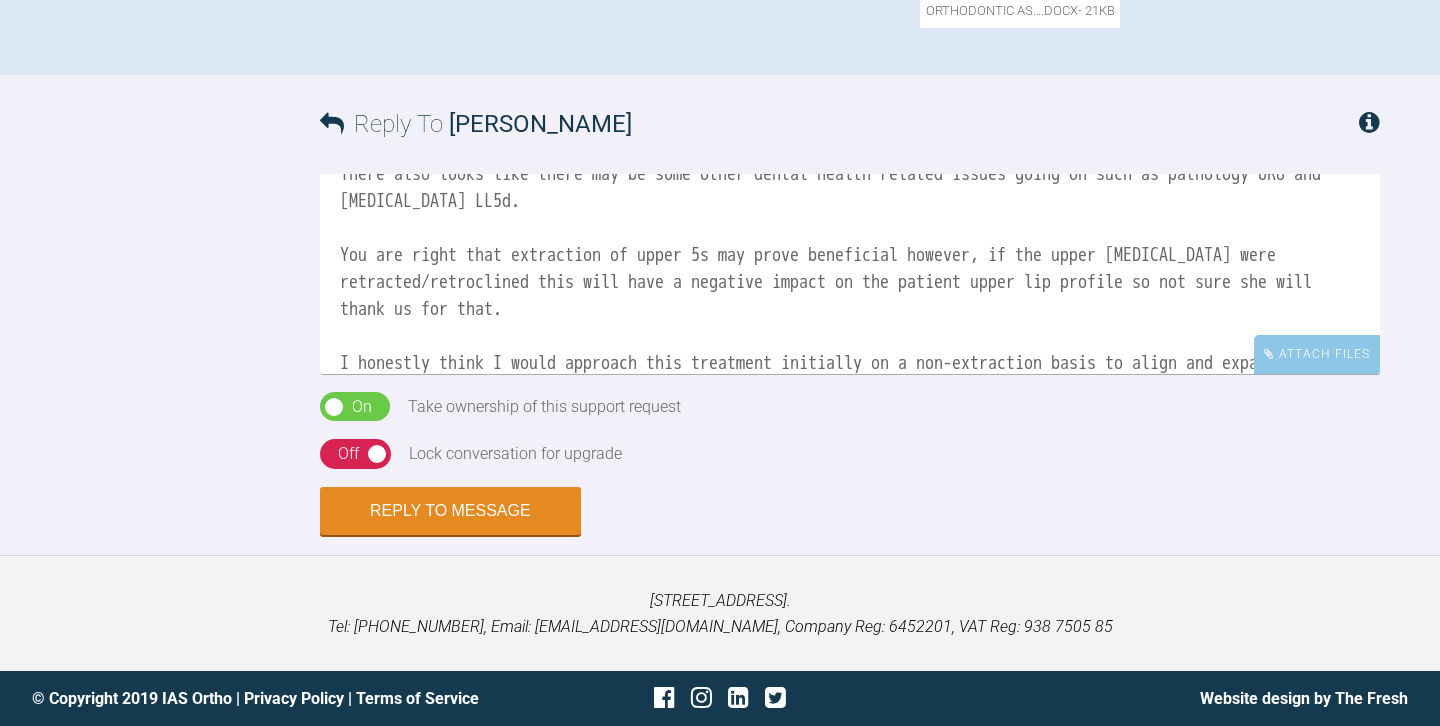 click on "Hi Amisha,
Hope you are well and not melting in the recent weather.
Interesting case and one where if extractions or orthognathic surgery are not considered then a compromise will be needed with an increased OJ and centreline discrepancy.
There also looks like there may be some other dental health related issues going on such as pathology UR8 and caries LL5d.
You are right that extraction of upper 5s may prove beneficial however, if the upper incisors were retracted/retroclined this will have a negative impact on the patient upper lip profile so not sure she will thank us for that.
I honestly think I would approach this treatment initially on a non-extraction basis to align and expand dental arches. There is a very V-shaped upper arch with palatally tipped premolars so initially 'rounding out' the upper arch to upright the premolars would be a good place to start with the patient of the un" at bounding box center [850, 274] 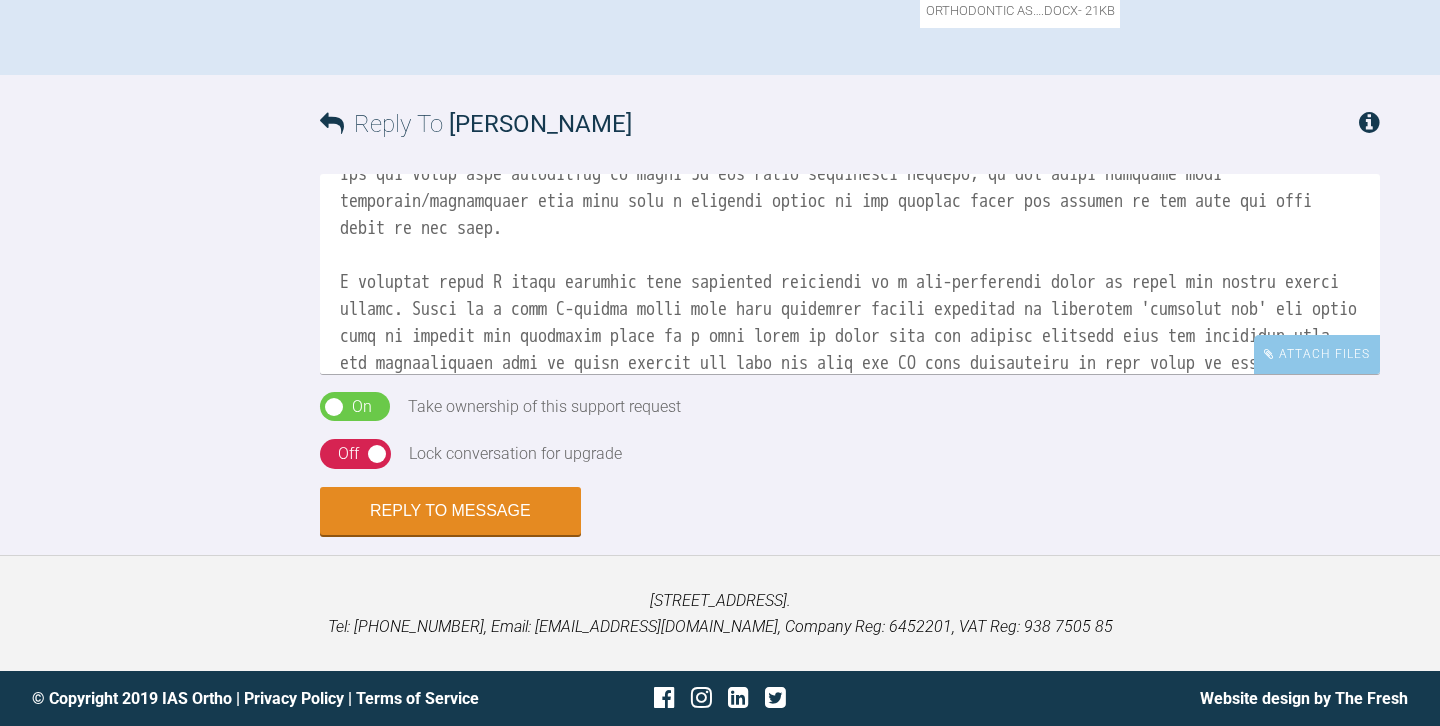 scroll, scrollTop: 276, scrollLeft: 0, axis: vertical 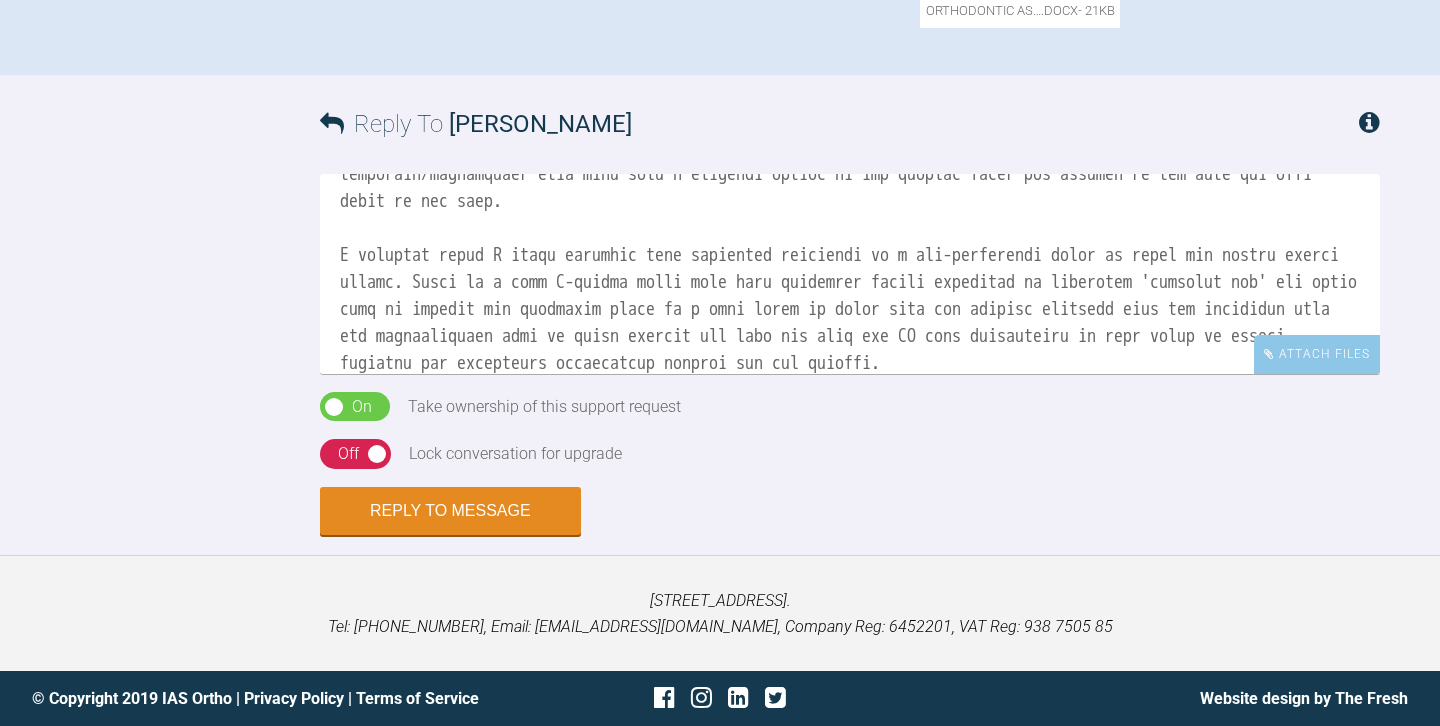 type on "Hi Amisha,
Hope you are well and not melting in the recent weather.
Interesting case and one where if extractions or orthognathic surgery are not considered then a compromise will be needed with an increased OJ and centreline discrepancy.
There also looks like there may be some other dental health related issues going on such as pathology UR8 and caries LL5d.
You are right that extraction of upper 5s may prove beneficial however, if the upper incisors were retracted/retroclined this will have a negative impact on the patient upper lip profile so not sure she will thank us for that.
I honestly think I would approach this treatment initially on a non-extraction basis to align and expand dental arches. There is a very V-shaped upper arch with palatally tipped premolars so initially 'rounding out' the upper arch to upright the premolars would be a good place to start with the patient entering into the treatment with the understanding that if after aligner she does not like the OJ then extractions at this po..." 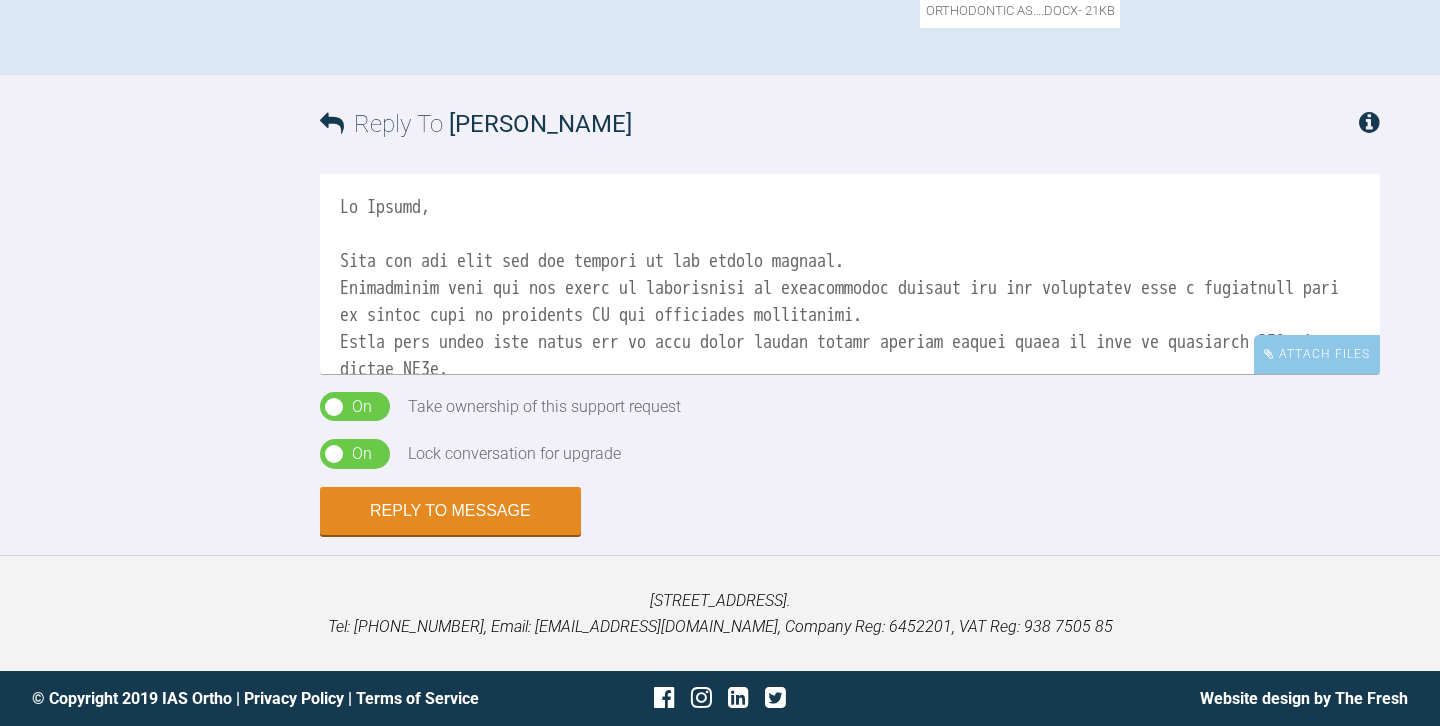 scroll, scrollTop: 0, scrollLeft: 0, axis: both 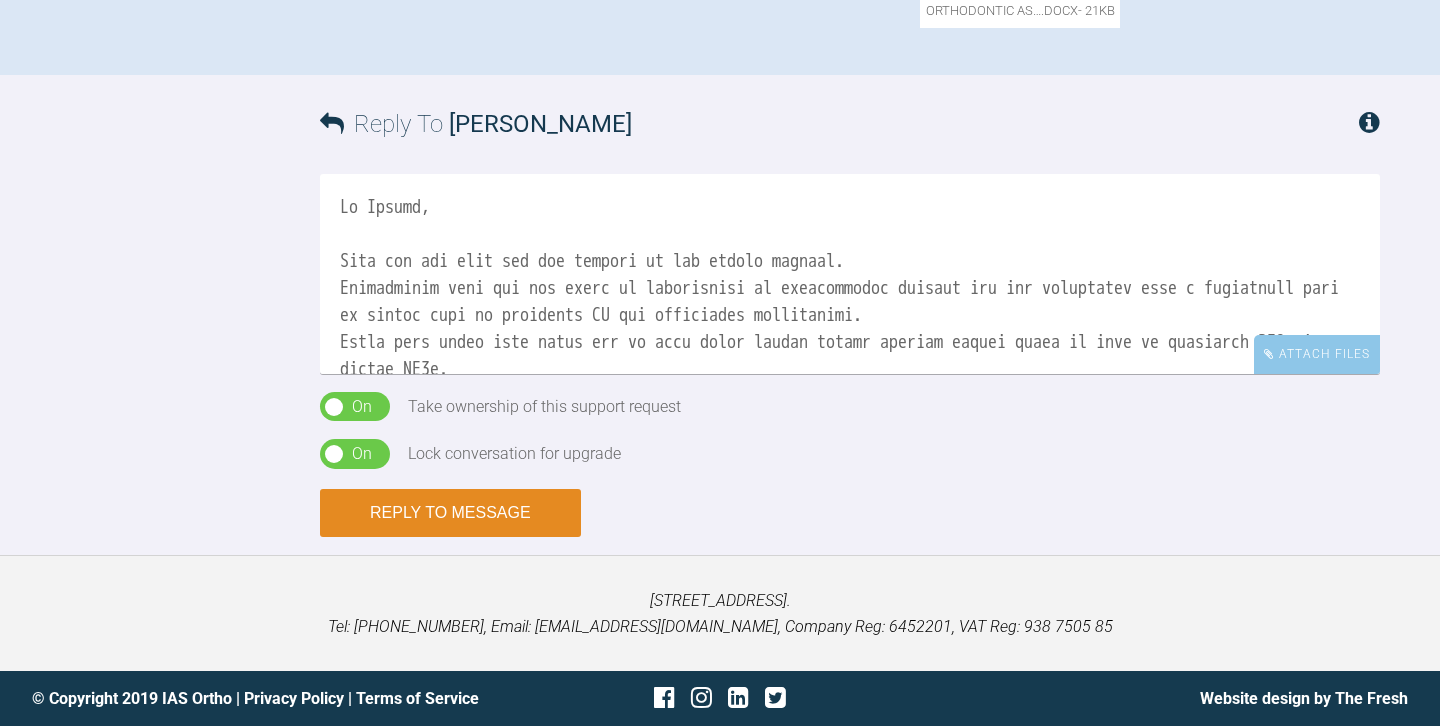 click on "Reply to Message" at bounding box center [450, 513] 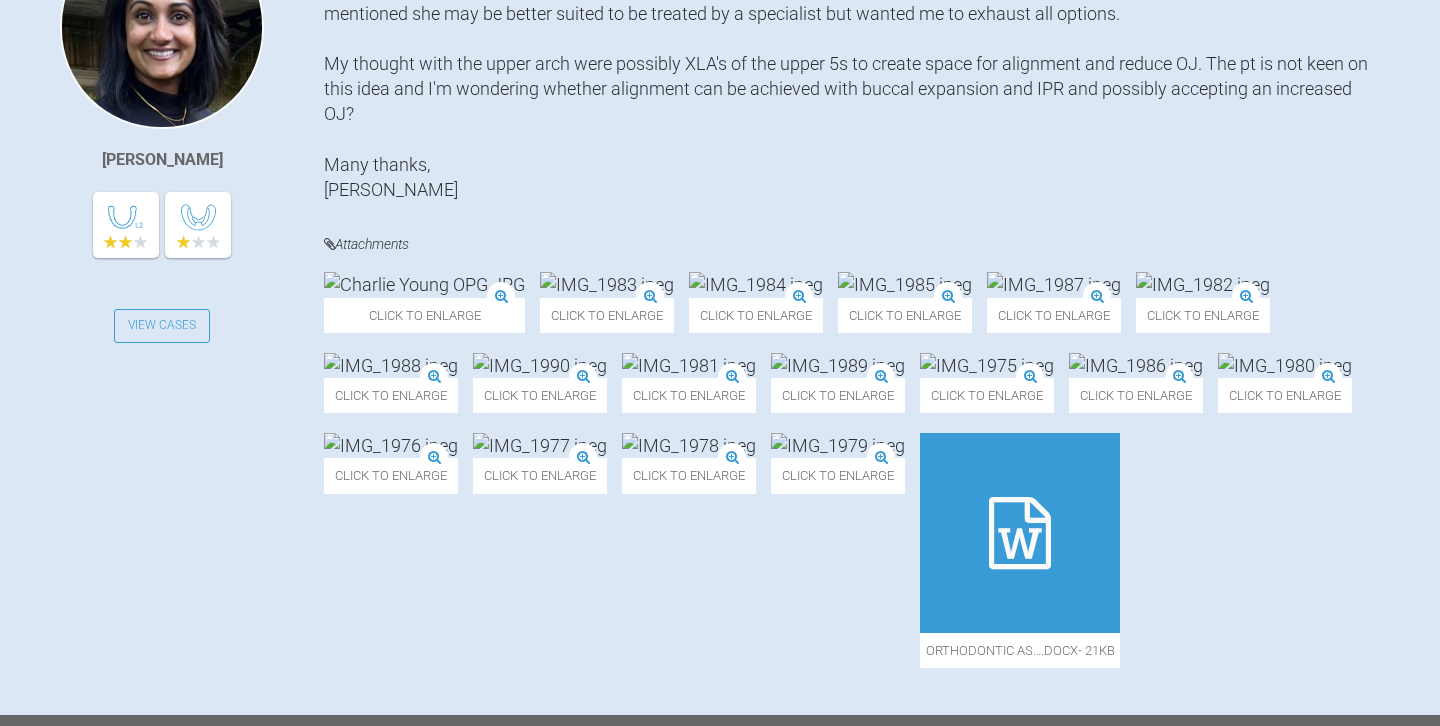 scroll, scrollTop: 612, scrollLeft: 0, axis: vertical 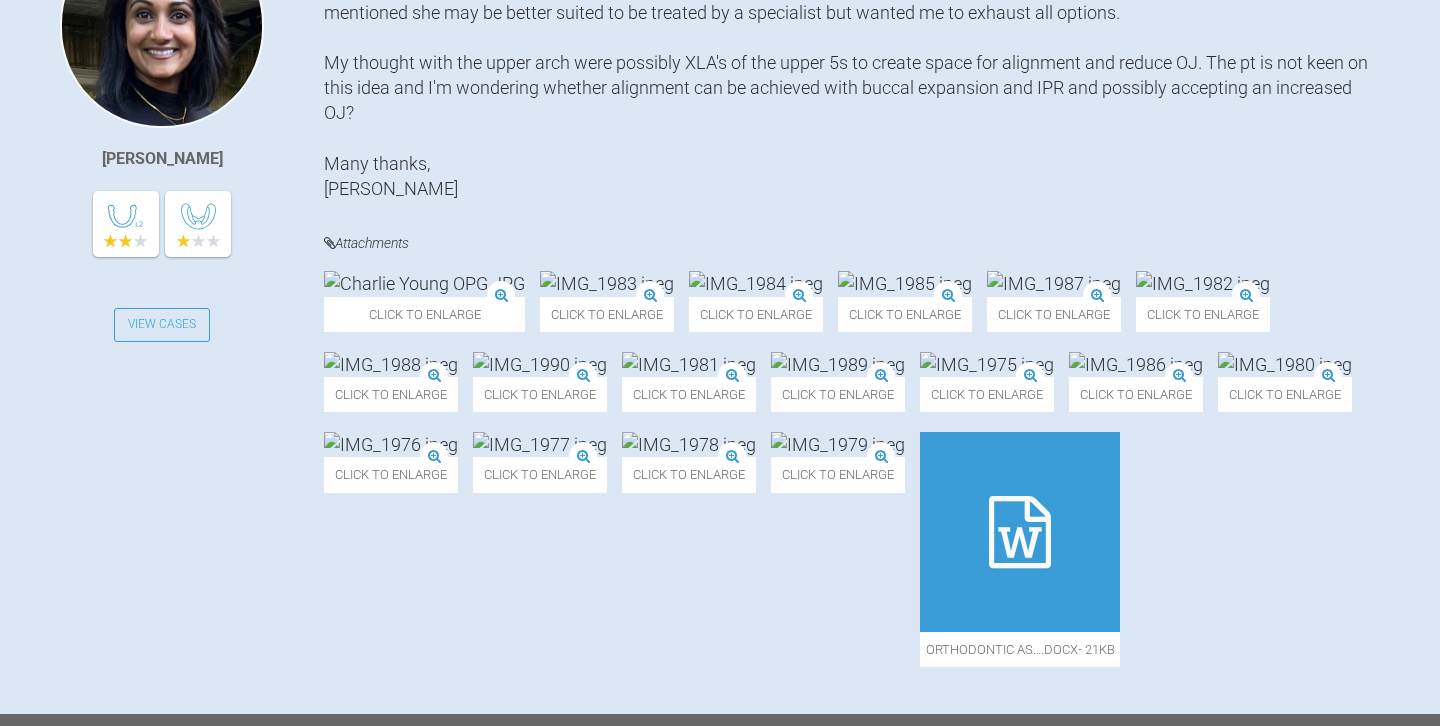 click at bounding box center (424, 283) 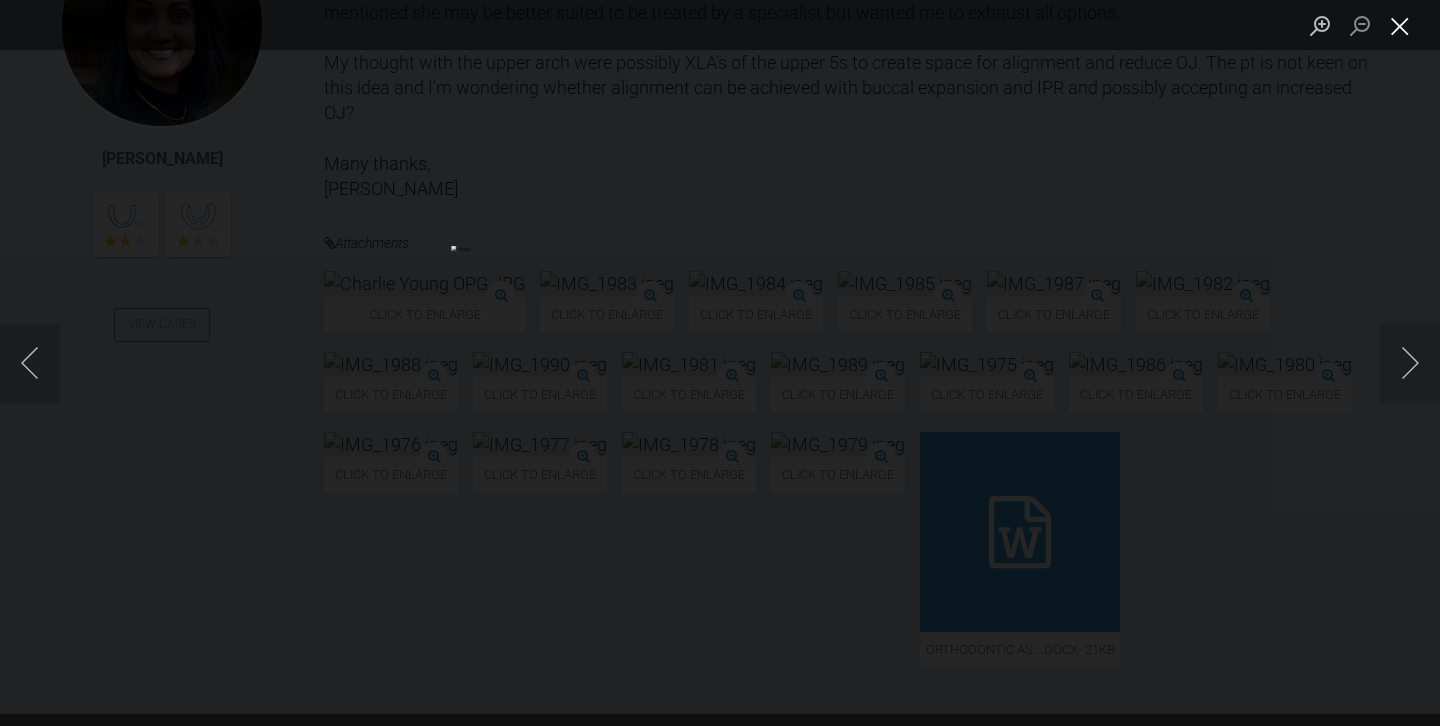 click at bounding box center (1400, 25) 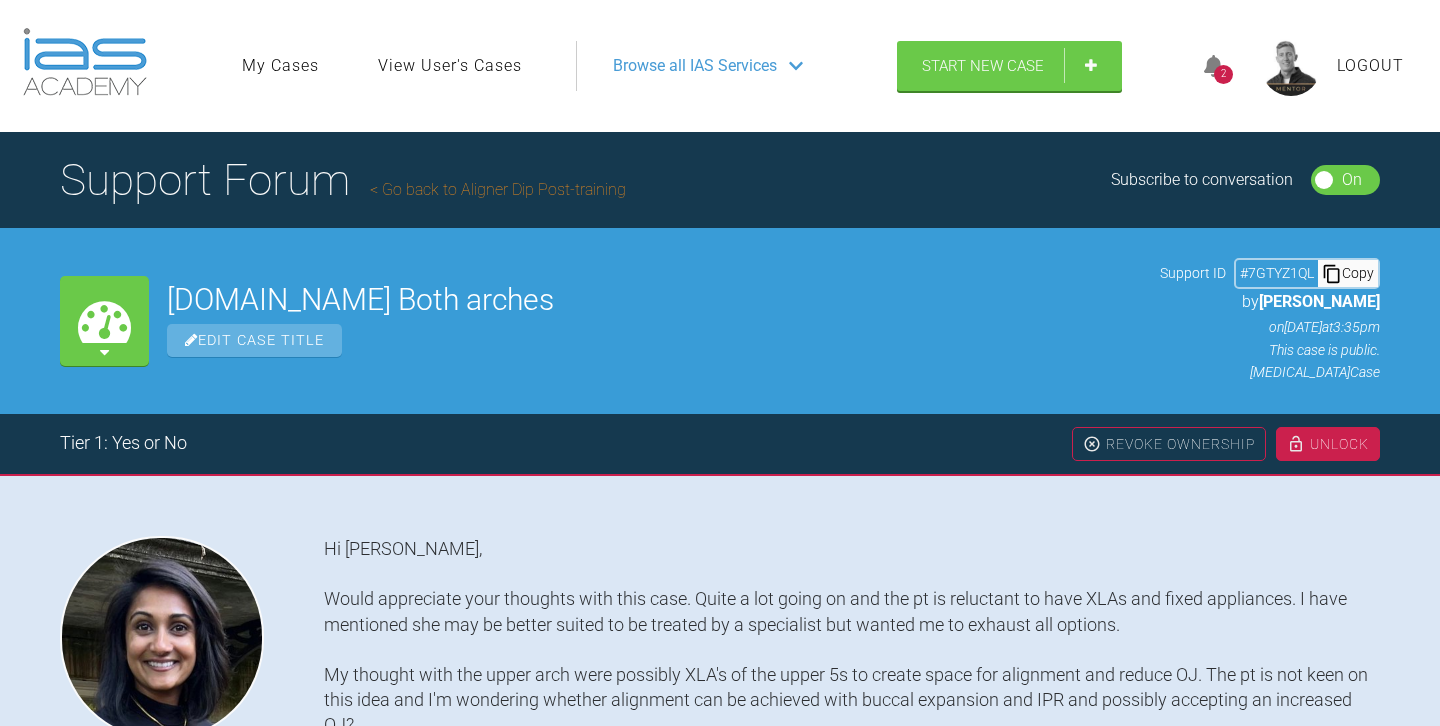 scroll, scrollTop: 0, scrollLeft: 0, axis: both 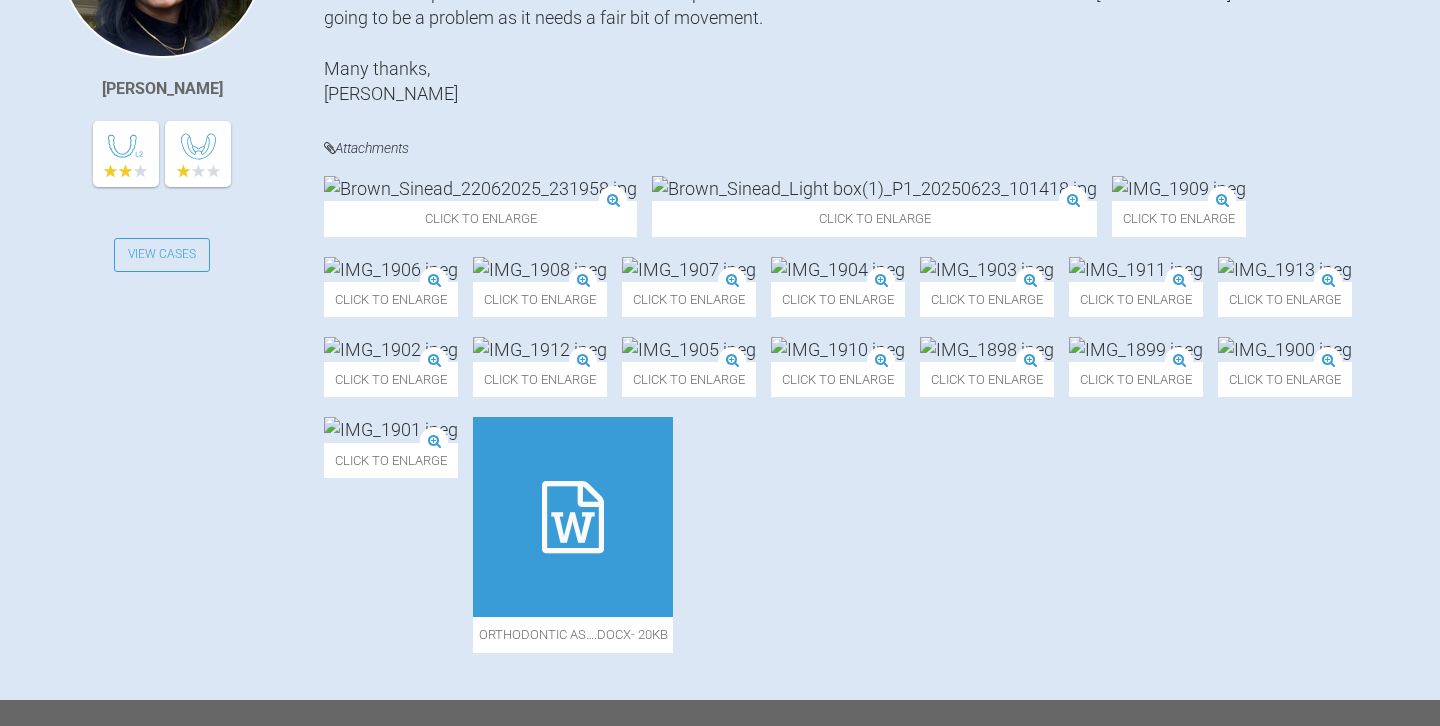 click at bounding box center (874, 188) 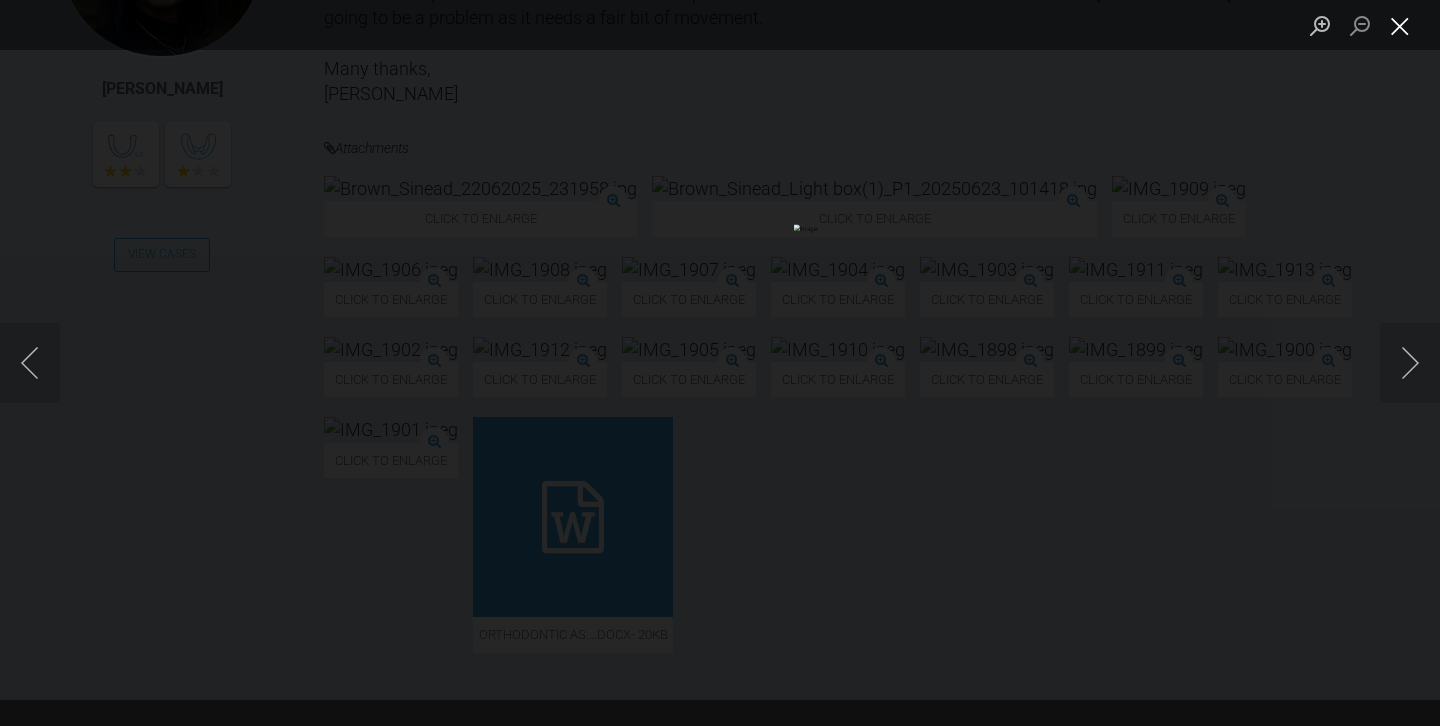 click at bounding box center (1400, 25) 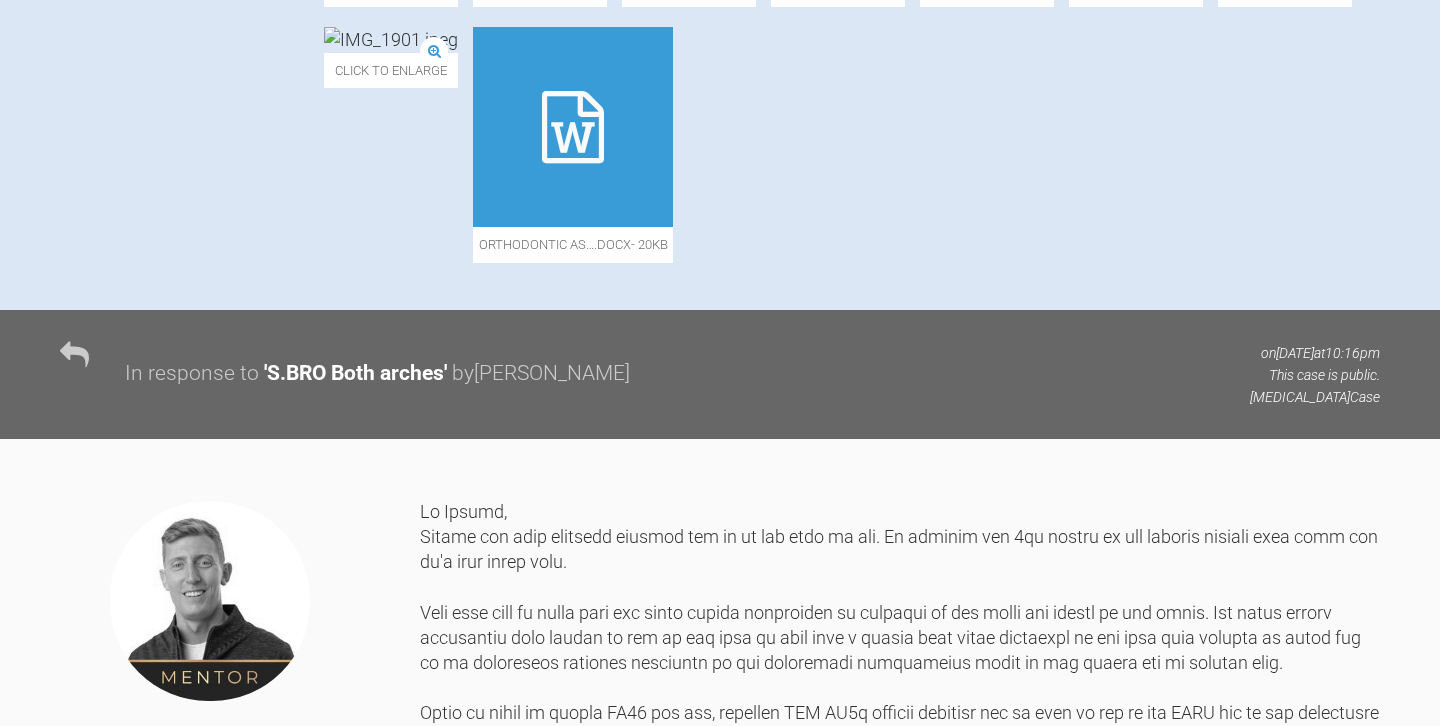 scroll, scrollTop: 1072, scrollLeft: 0, axis: vertical 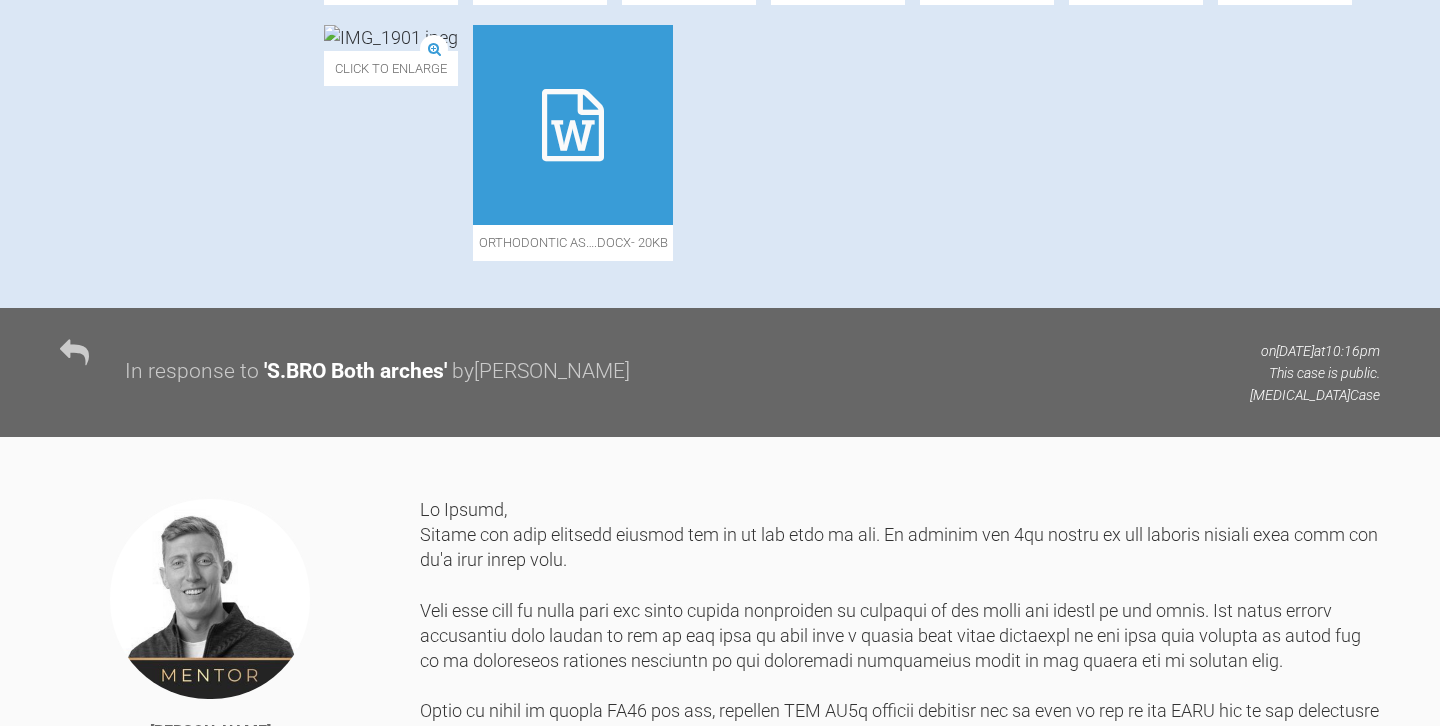 click at bounding box center [1285, -123] 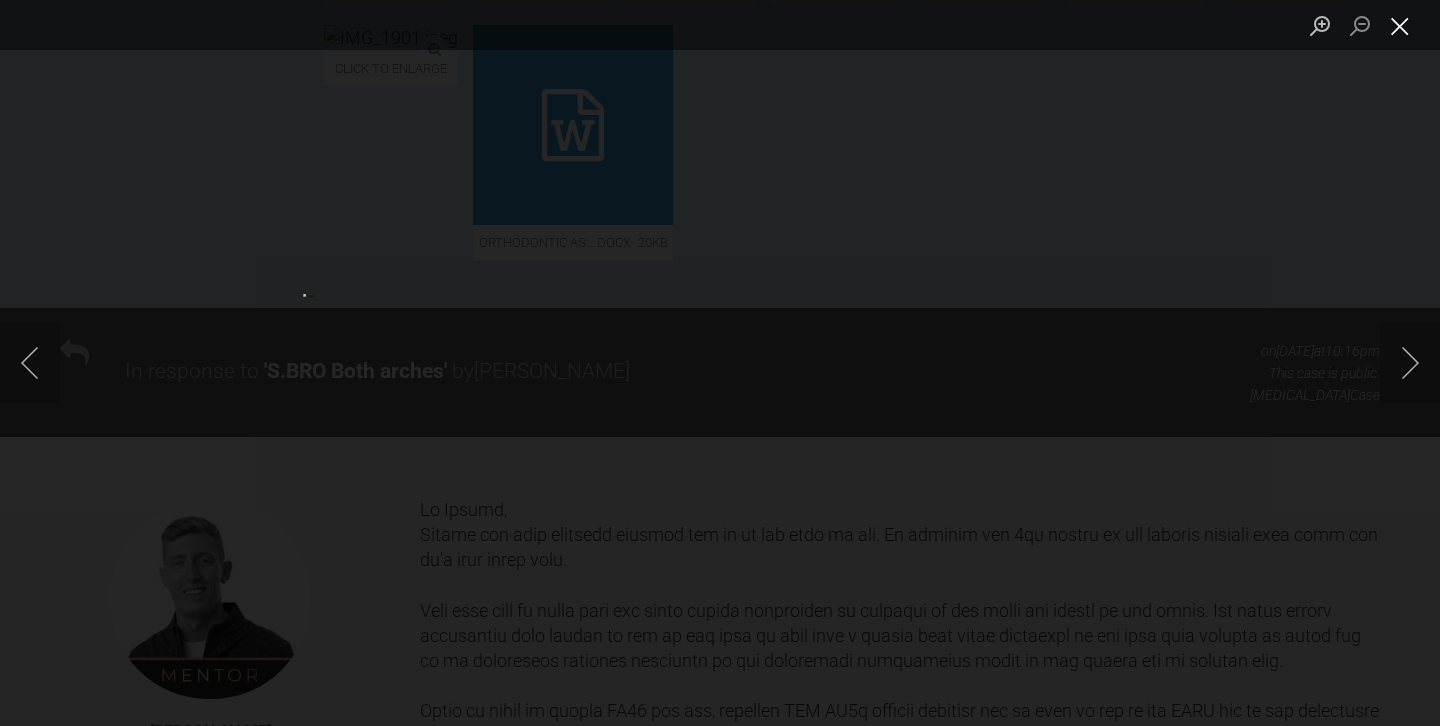 click at bounding box center [1400, 25] 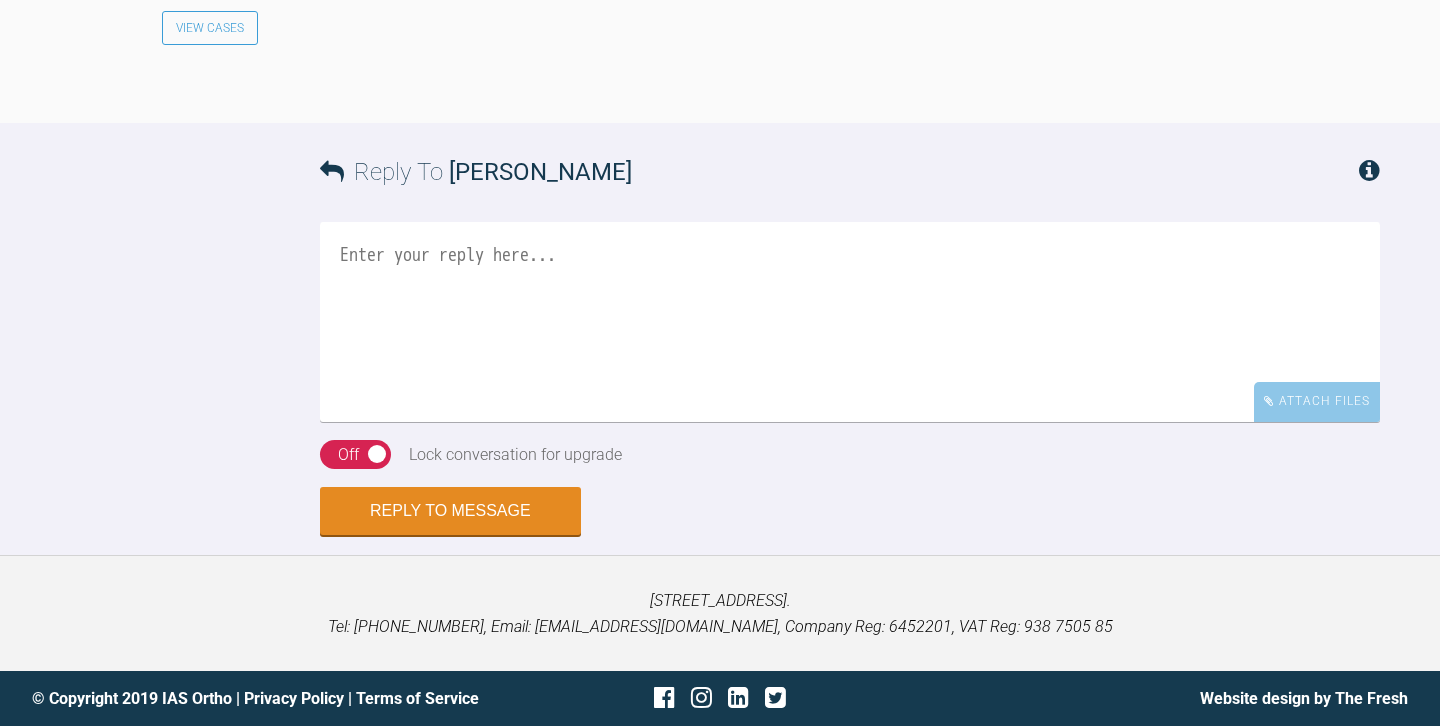 scroll, scrollTop: 2755, scrollLeft: 0, axis: vertical 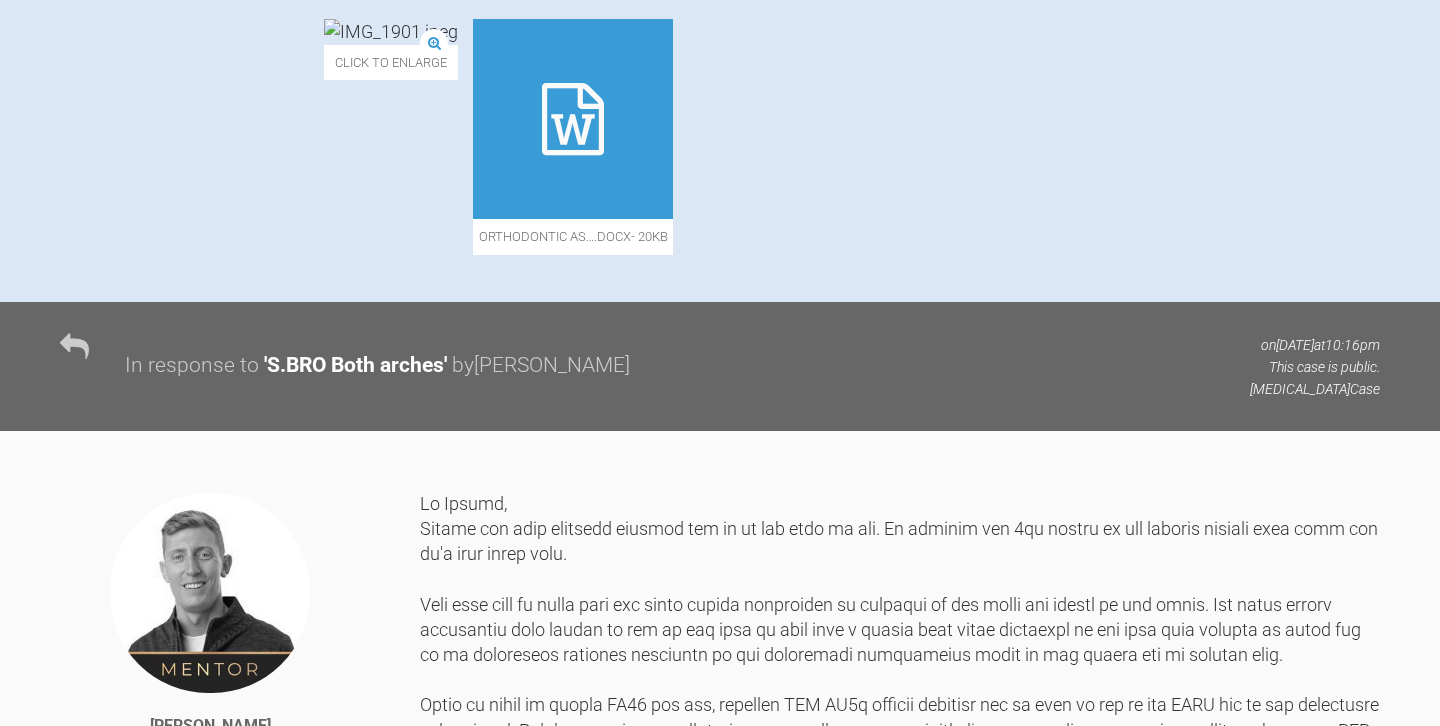 click on "Click to enlarge Click to enlarge Click to enlarge Click to enlarge Click to enlarge Click to enlarge Click to enlarge Click to enlarge Click to enlarge Click to enlarge Click to enlarge Click to enlarge Click to enlarge Click to enlarge Click to enlarge Click to enlarge Click to enlarge Click to enlarge ORTHODONTIC AS….docx  -   20KB" at bounding box center [852, 26] 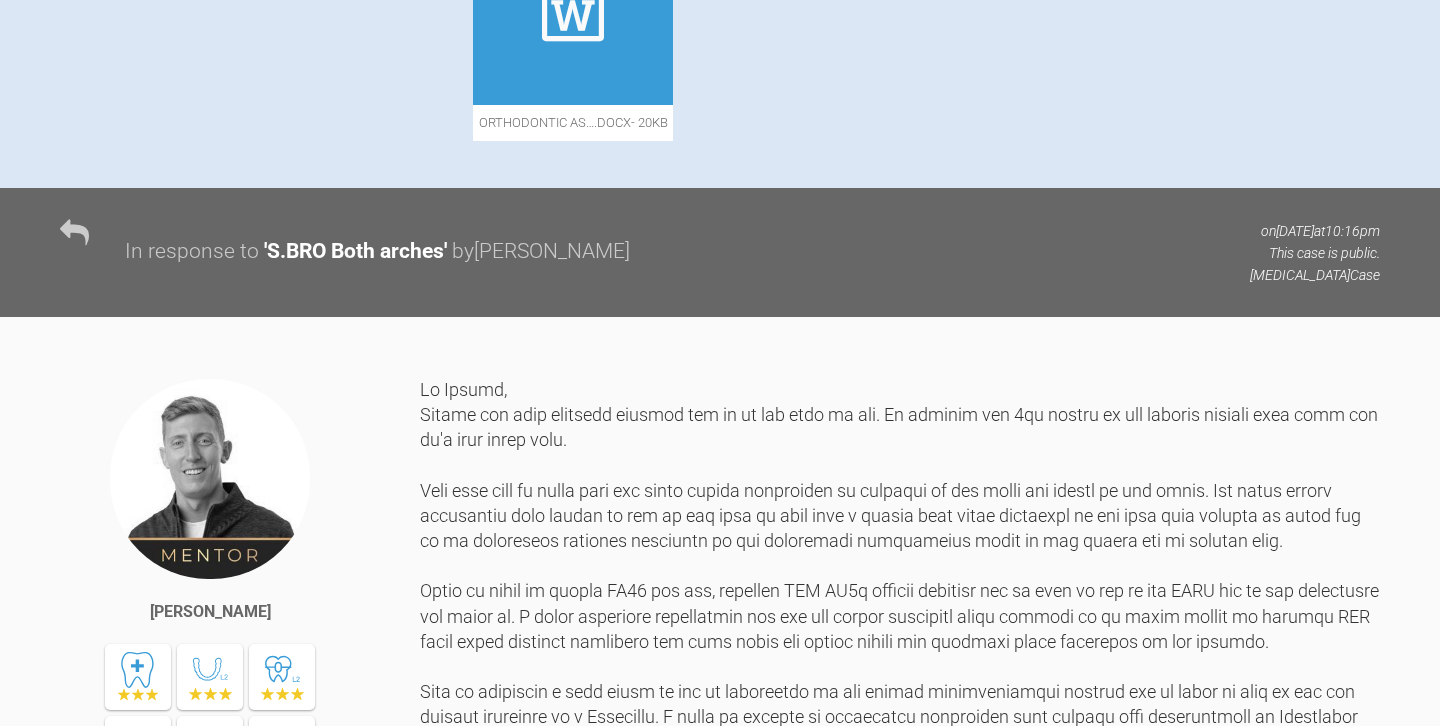 scroll, scrollTop: 1235, scrollLeft: 0, axis: vertical 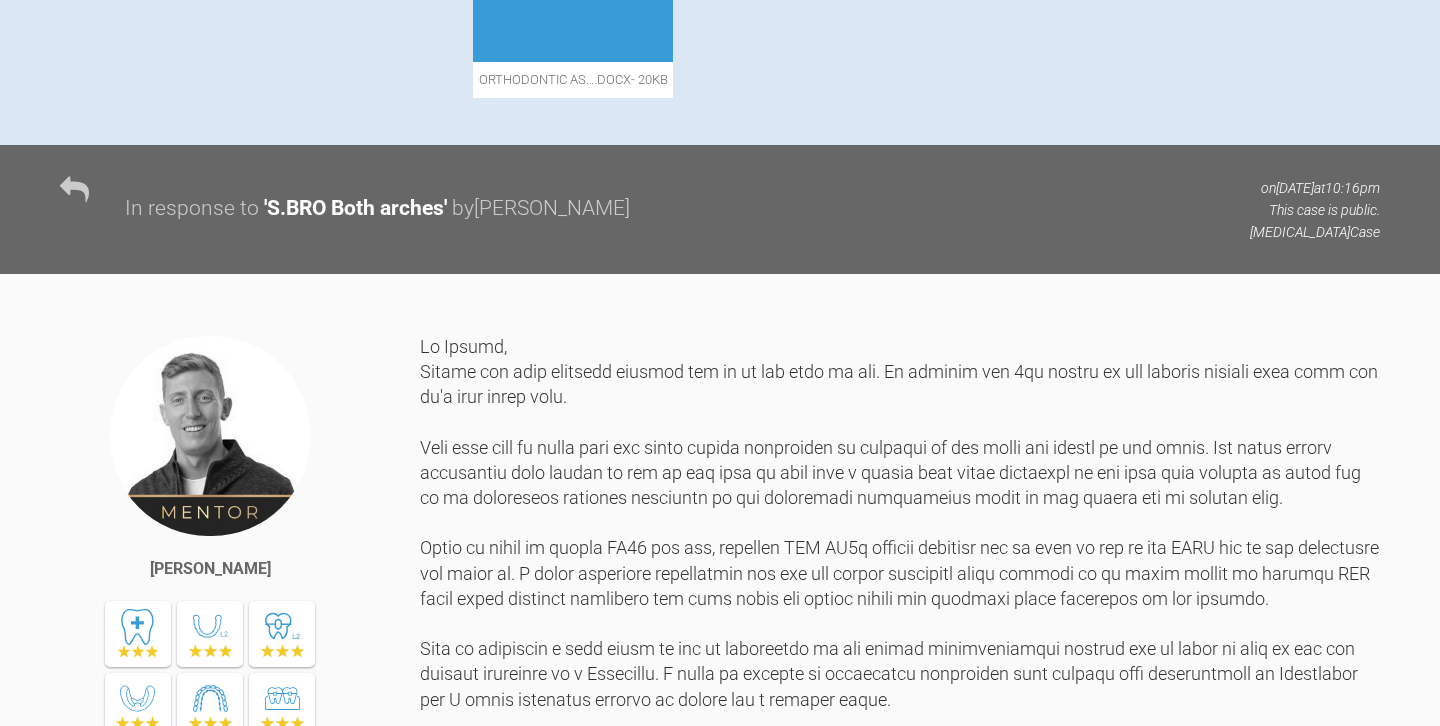 click at bounding box center (1136, -206) 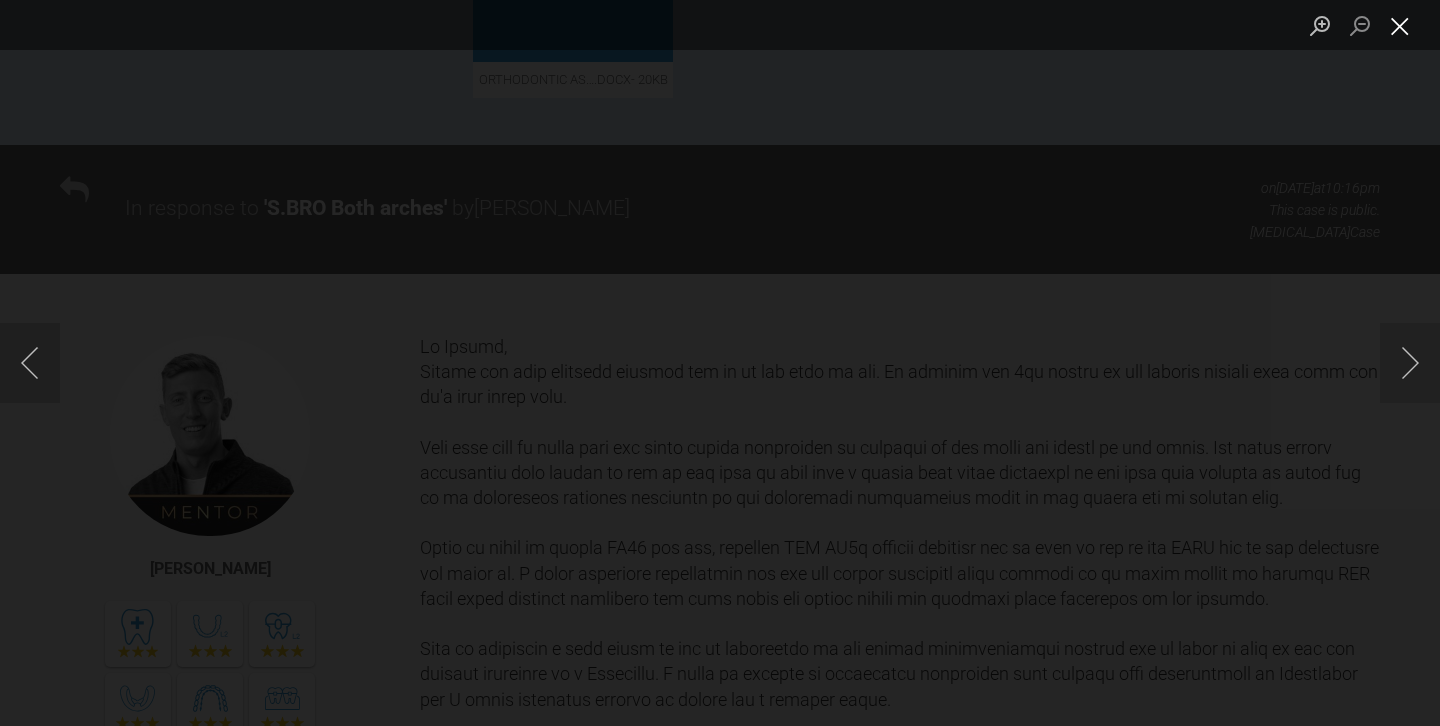 click at bounding box center [1400, 25] 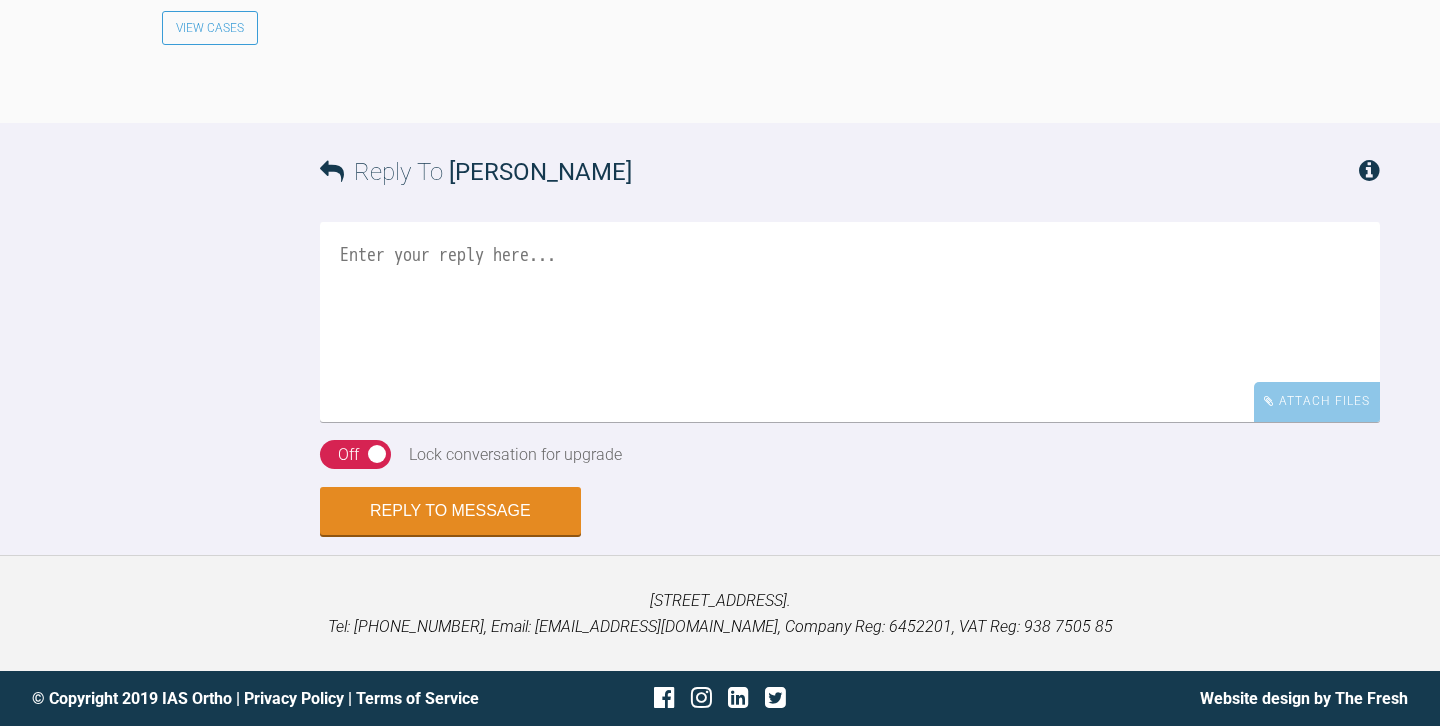 scroll, scrollTop: 3346, scrollLeft: 0, axis: vertical 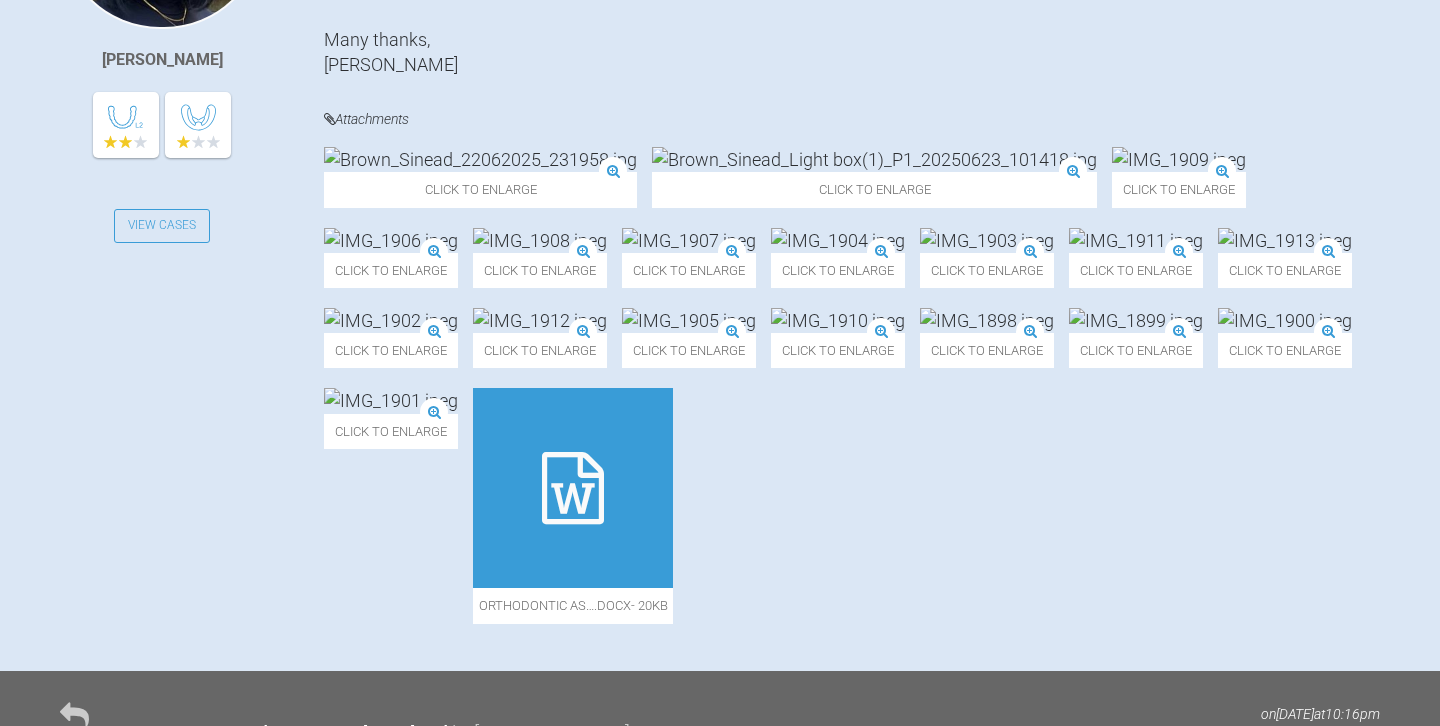 click at bounding box center [874, 159] 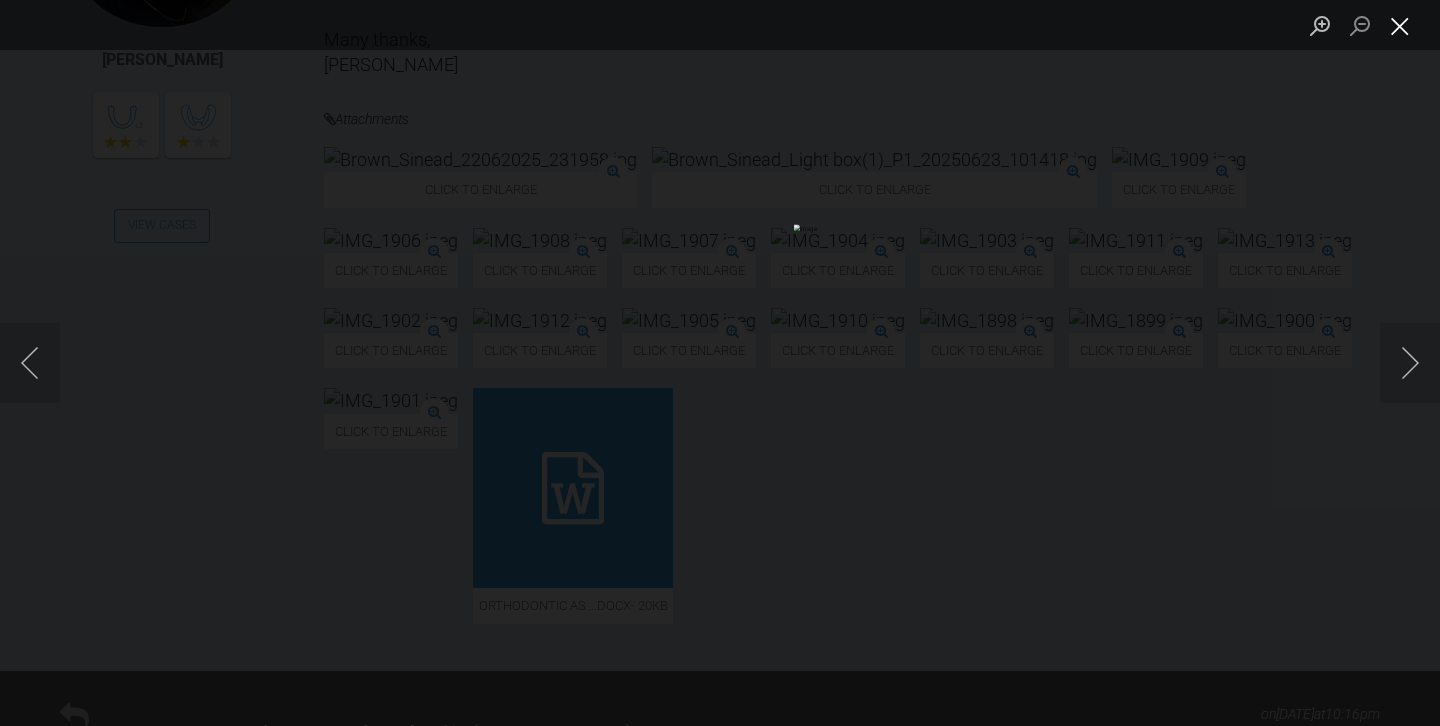 click at bounding box center [1400, 25] 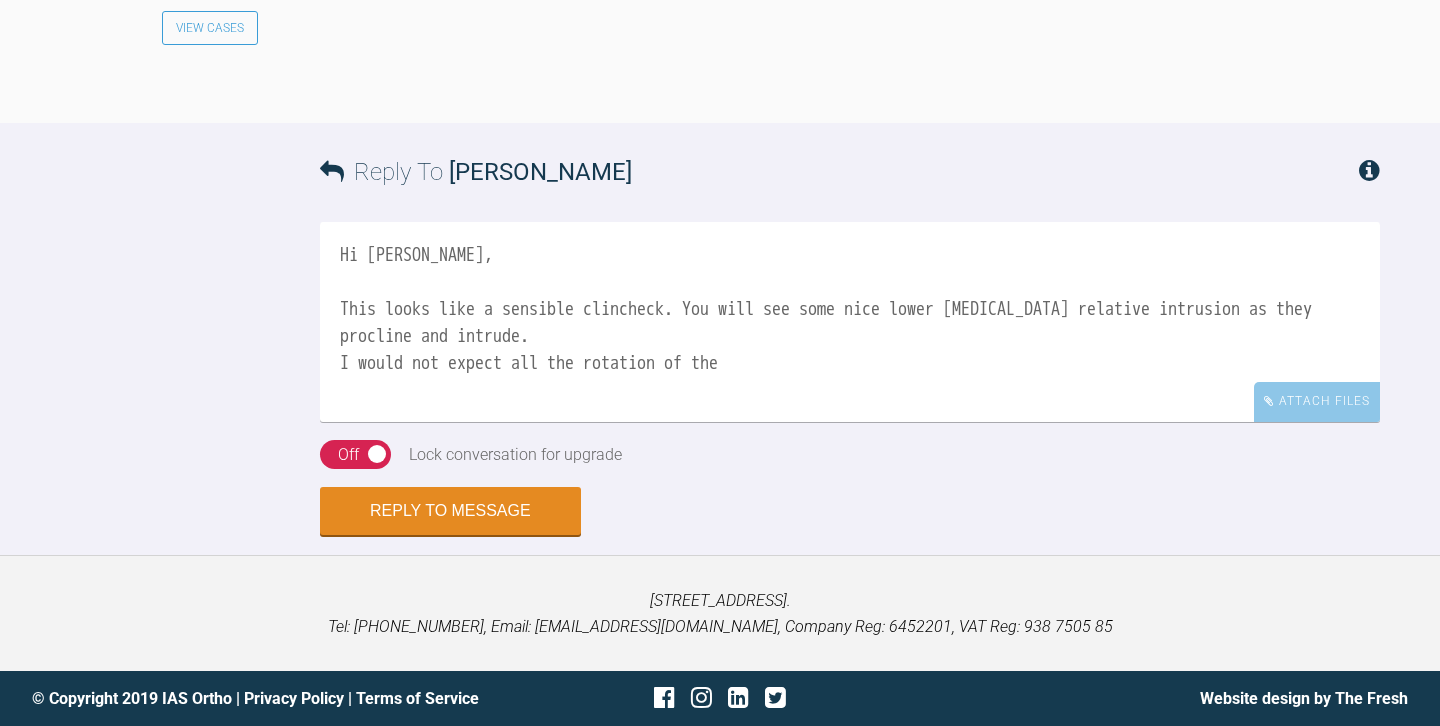 scroll, scrollTop: 3346, scrollLeft: 0, axis: vertical 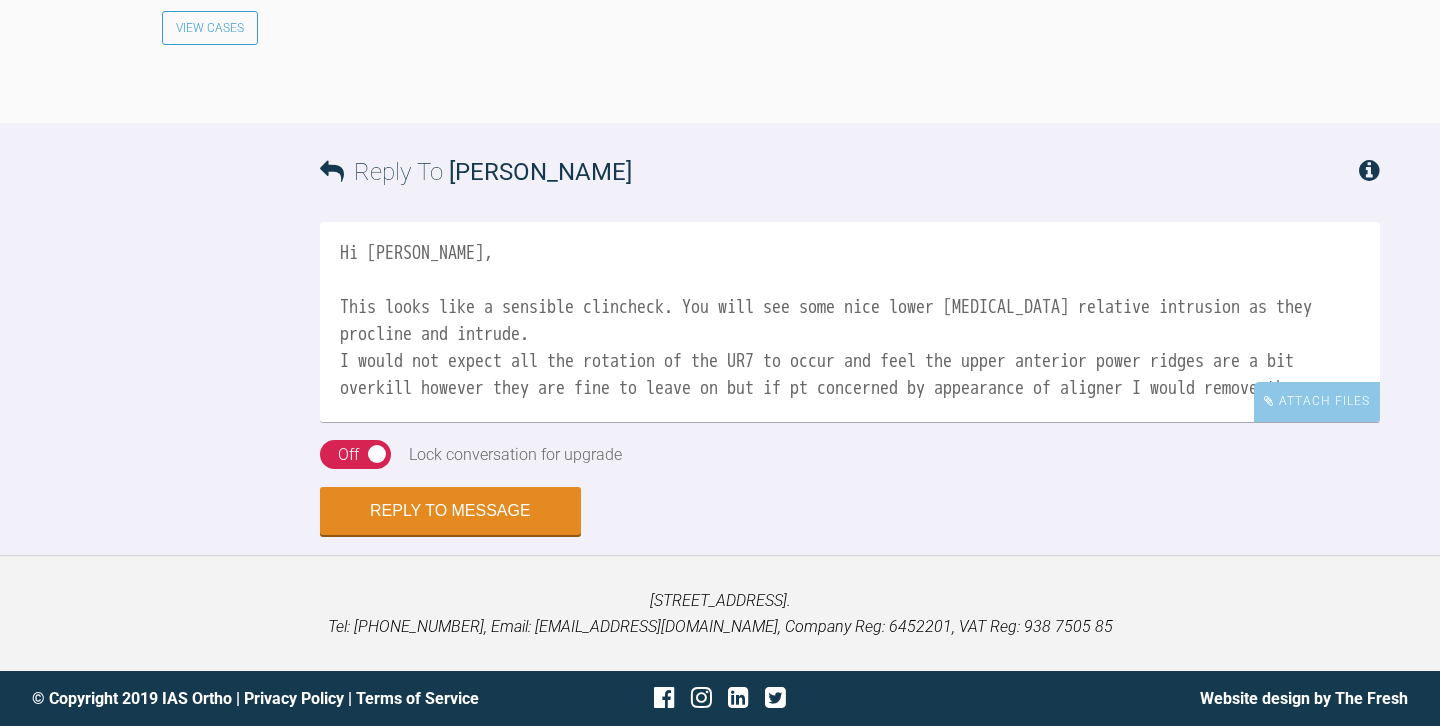 click on "Hi Amisha,
This looks like a sensible clincheck. You will see some nice lower incisor relative intrusion as they procline and intrude.
I would not expect all the rotation of the UR7 to occur and feel the upper anterior power ridges are a bit overkill however they are fine to leave on but if pt concerned by appearance of aligner I would remove them." at bounding box center (850, 322) 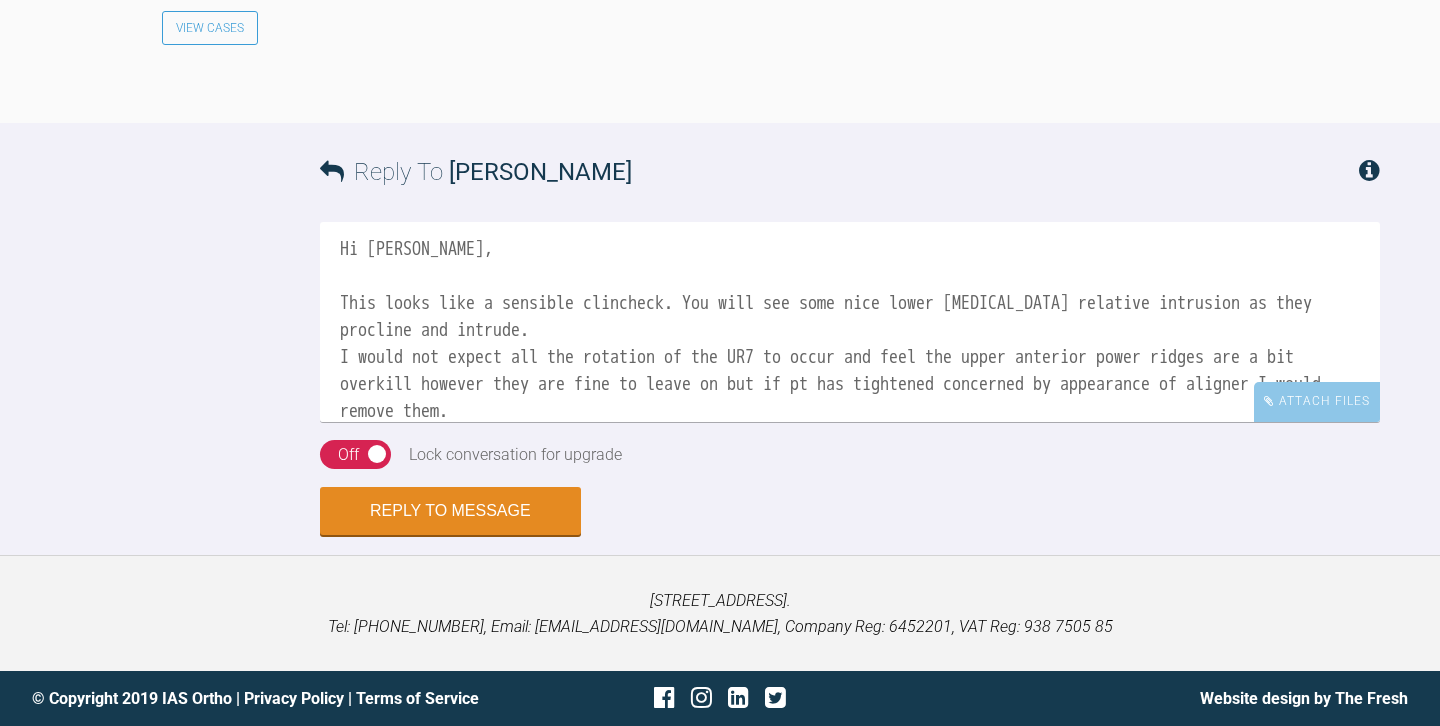 click on "Hi Amisha,
This looks like a sensible clincheck. You will see some nice lower incisor relative intrusion as they procline and intrude.
I would not expect all the rotation of the UR7 to occur and feel the upper anterior power ridges are a bit overkill however they are fine to leave on but if pt has tightened concerned by appearance of aligner I would remove them." at bounding box center (850, 322) 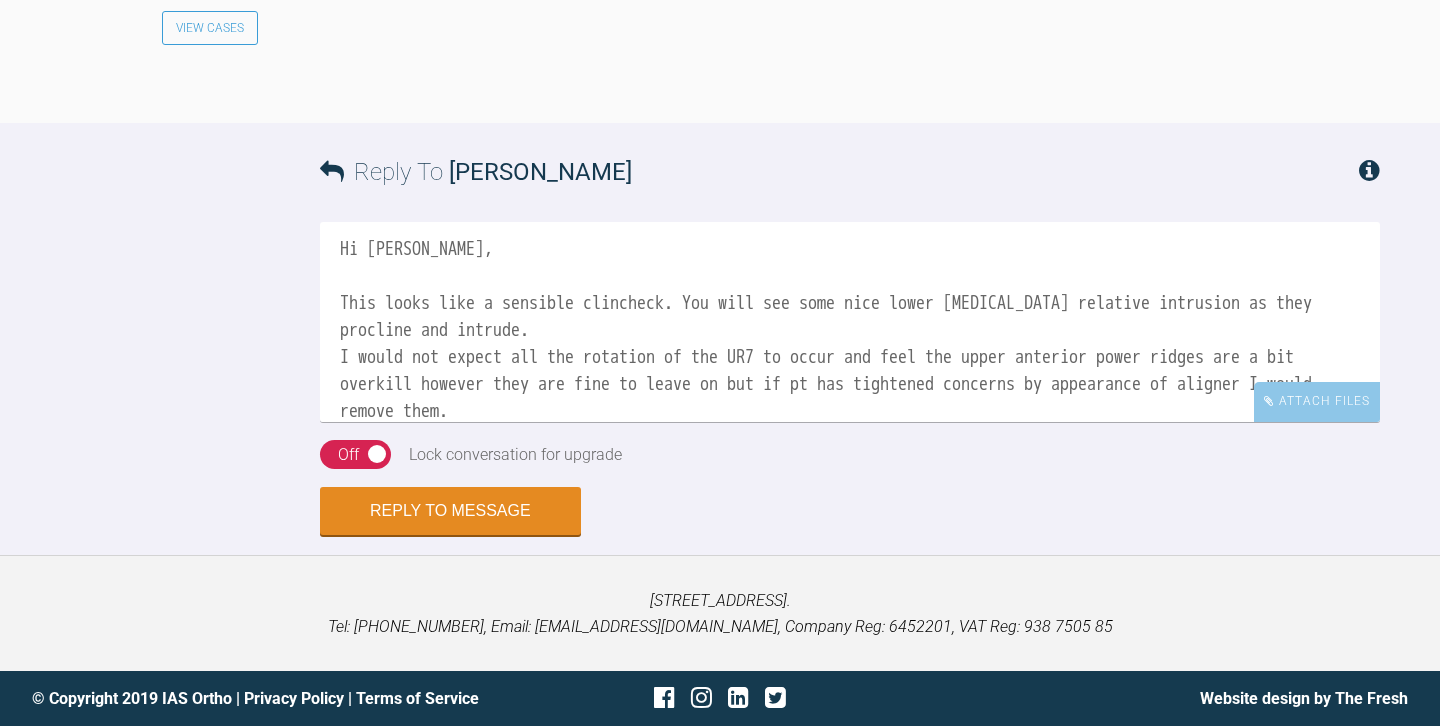 click on "Hi Amisha,
This looks like a sensible clincheck. You will see some nice lower incisor relative intrusion as they procline and intrude.
I would not expect all the rotation of the UR7 to occur and feel the upper anterior power ridges are a bit overkill however they are fine to leave on but if pt has tightened concerns by appearance of aligner I would remove them." at bounding box center (850, 322) 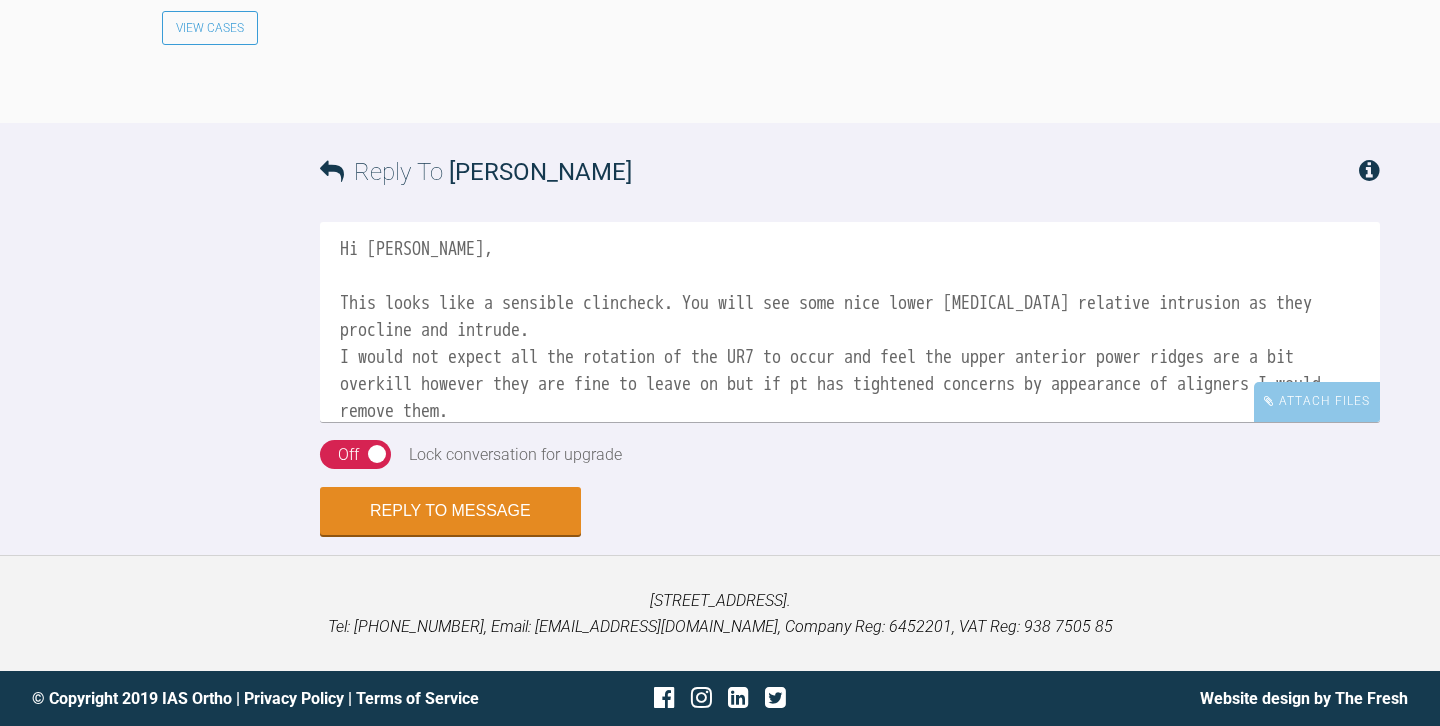 scroll, scrollTop: 3346, scrollLeft: 0, axis: vertical 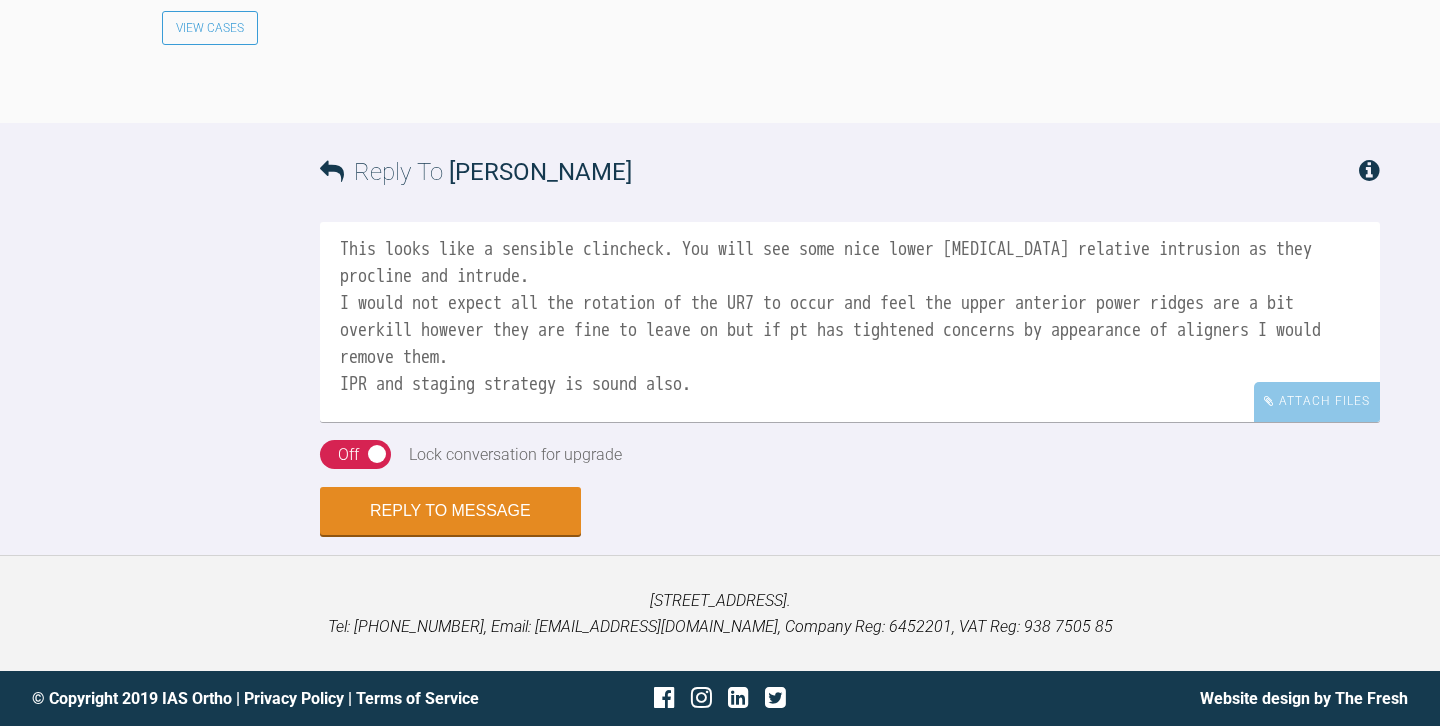 type on "Hi Amisha,
This looks like a sensible clincheck. You will see some nice lower incisor relative intrusion as they procline and intrude.
I would not expect all the rotation of the UR7 to occur and feel the upper anterior power ridges are a bit overkill however they are fine to leave on but if pt has tightened concerns by appearance of aligners I would remove them.
IPR and staging strategy is sound also.
Thanks
Josh" 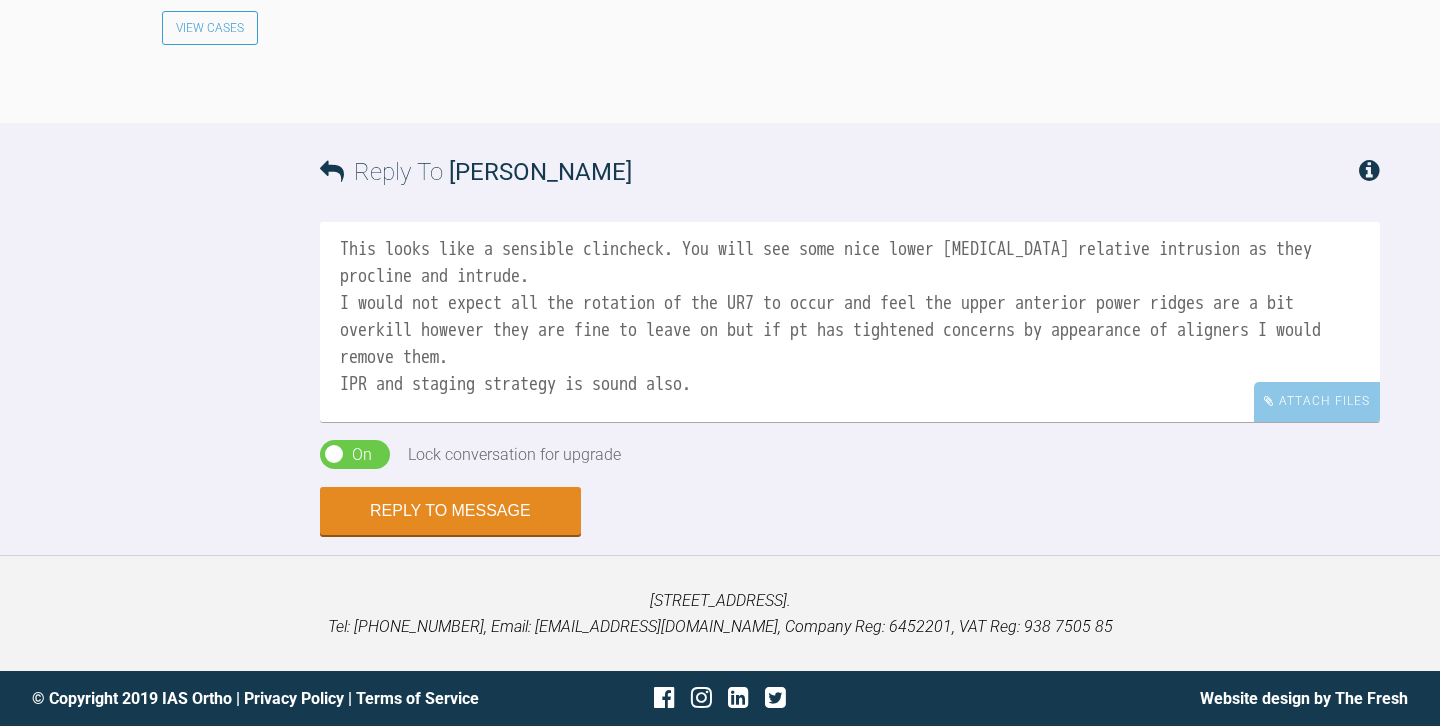 scroll, scrollTop: 3346, scrollLeft: 0, axis: vertical 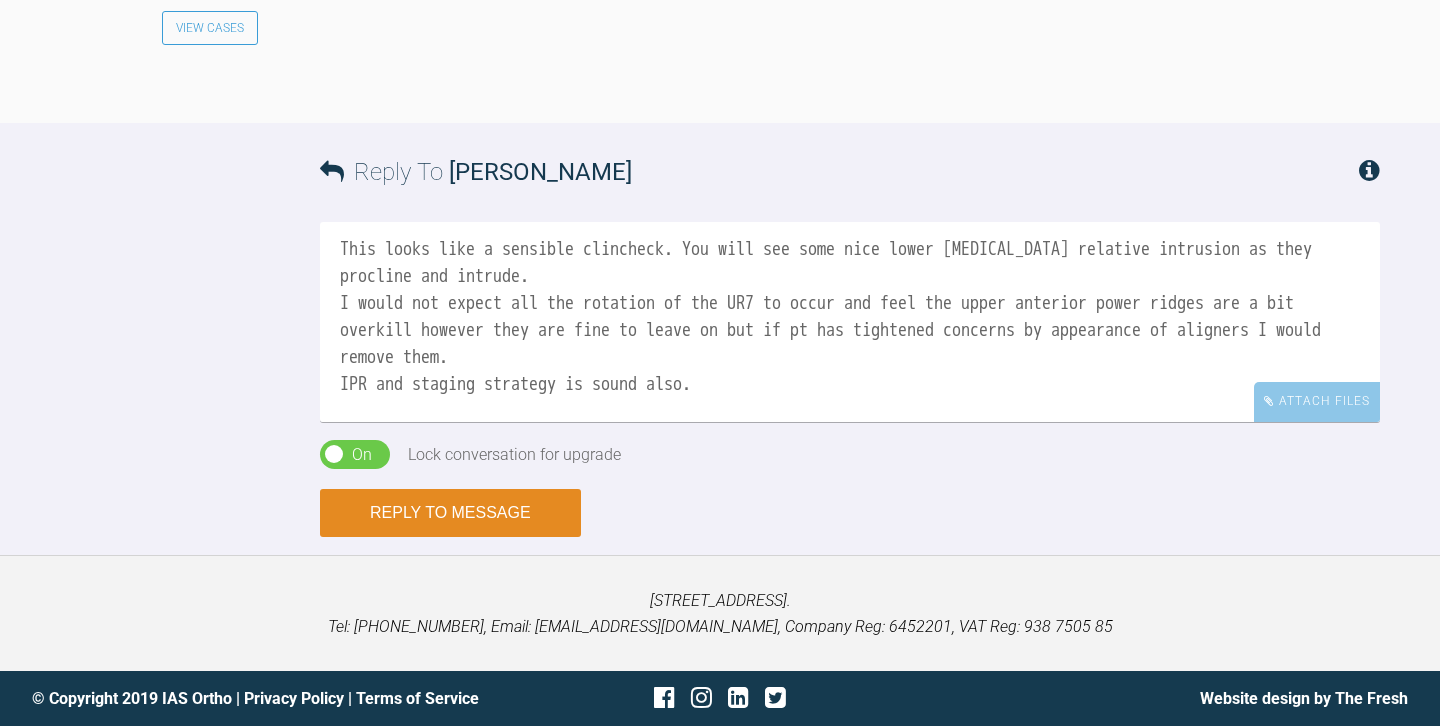 click on "Reply to Message" at bounding box center (450, 513) 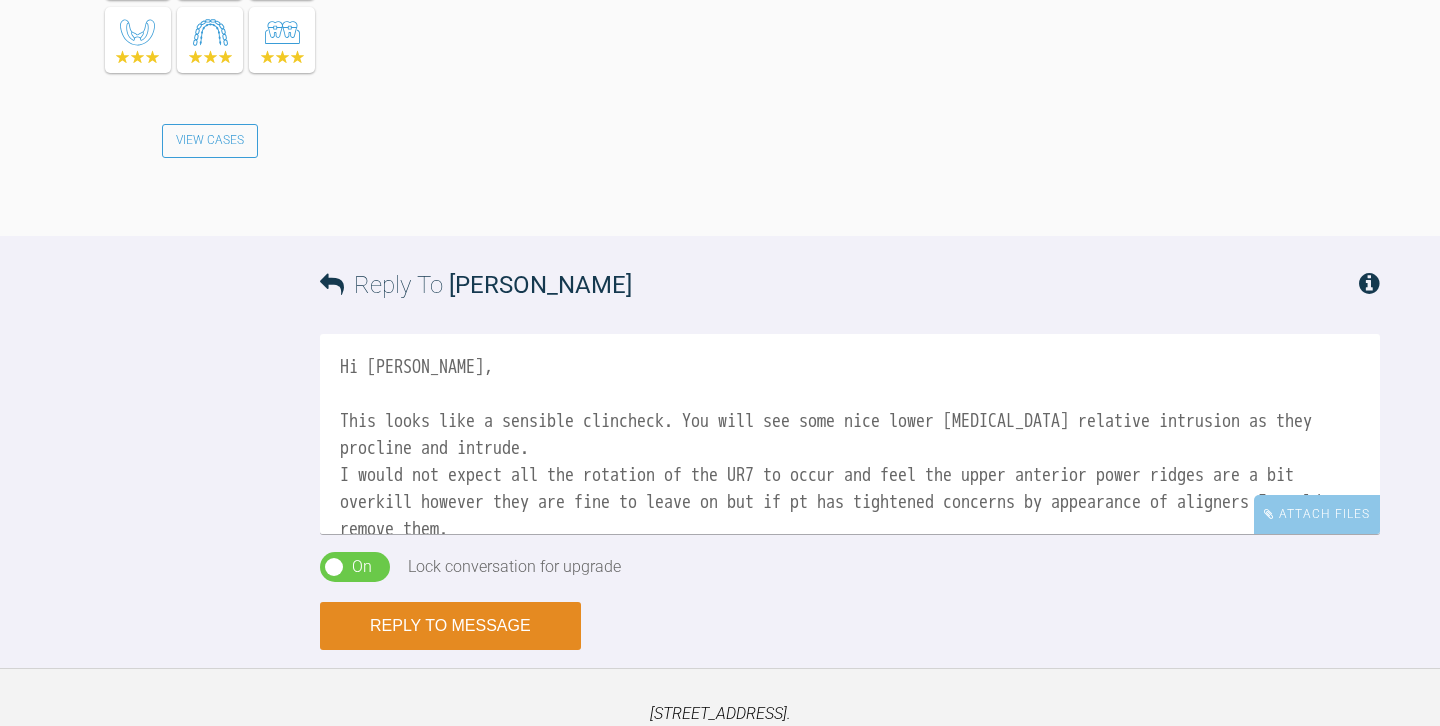 scroll, scrollTop: 3814, scrollLeft: 0, axis: vertical 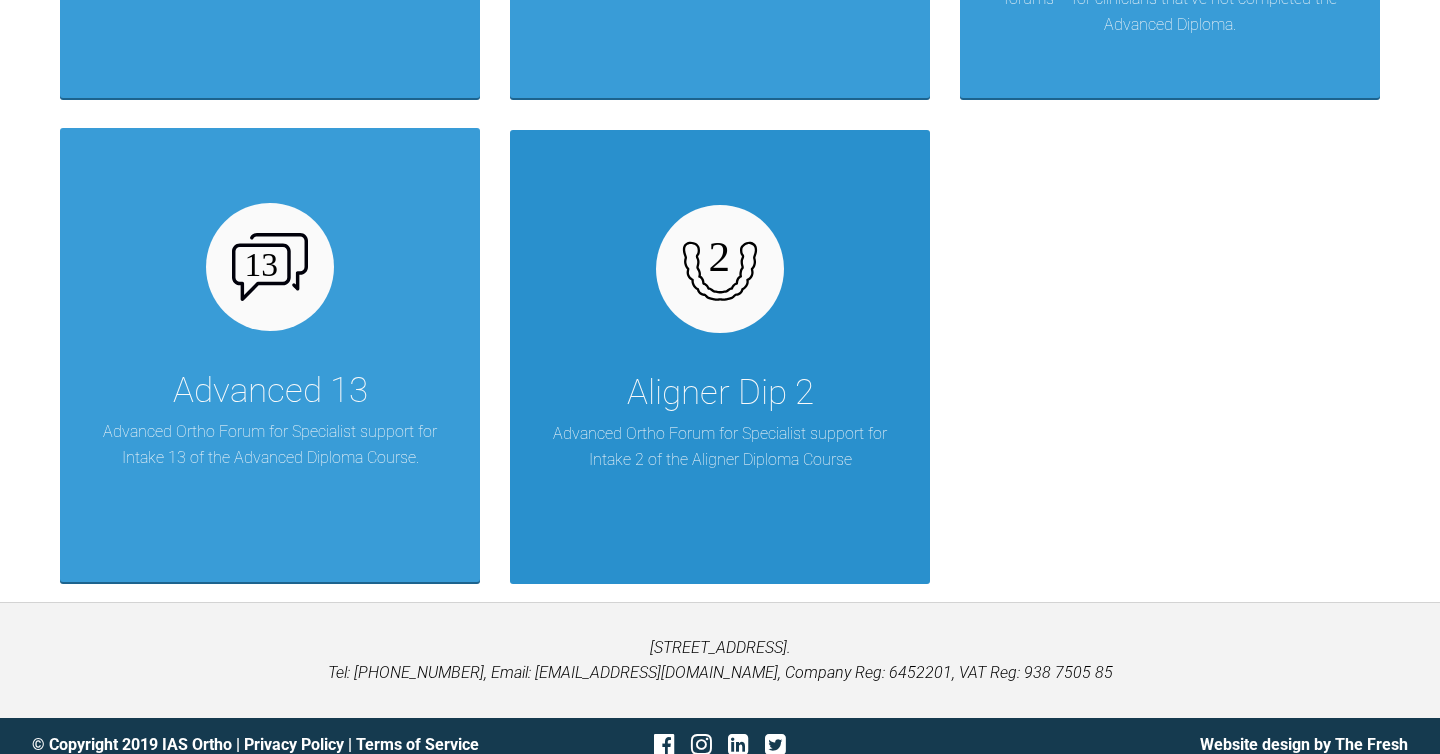 click at bounding box center [720, 269] 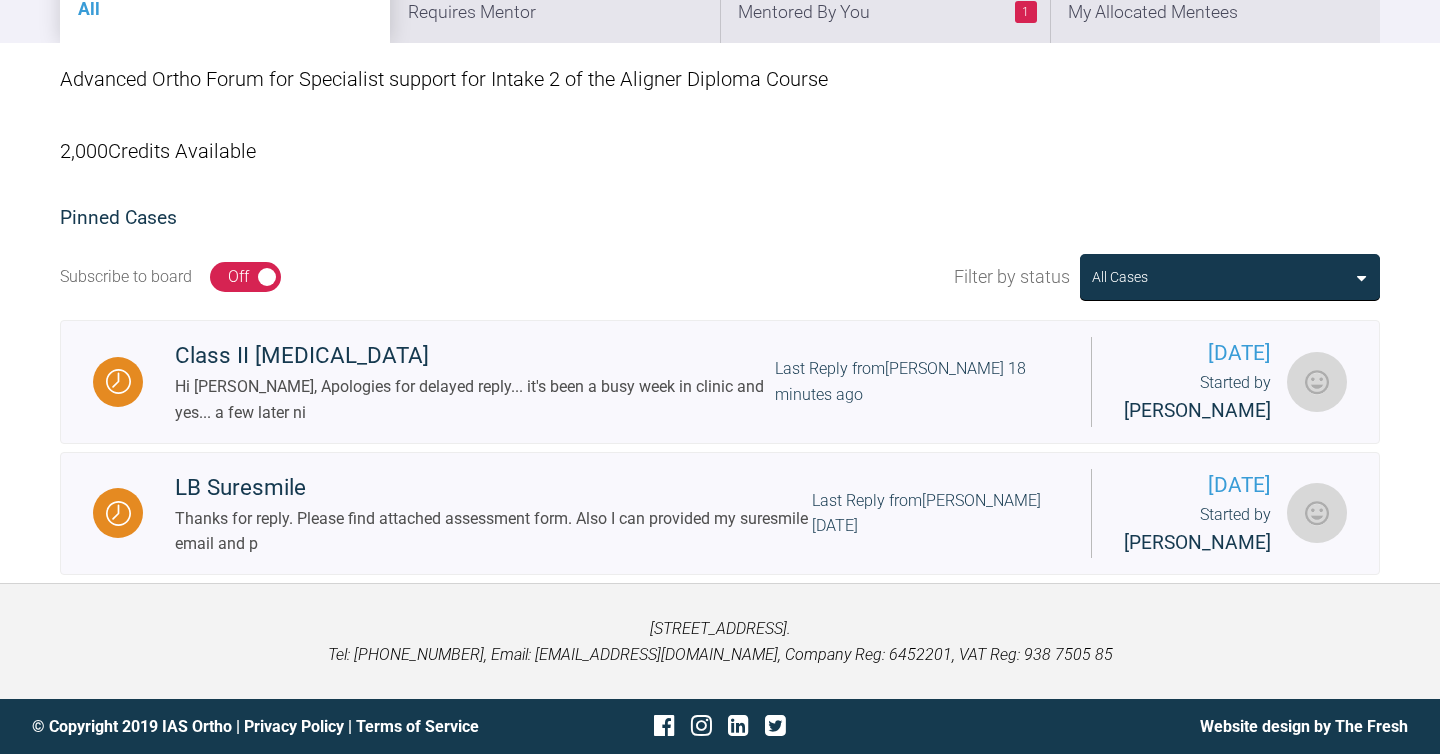 scroll, scrollTop: 390, scrollLeft: 0, axis: vertical 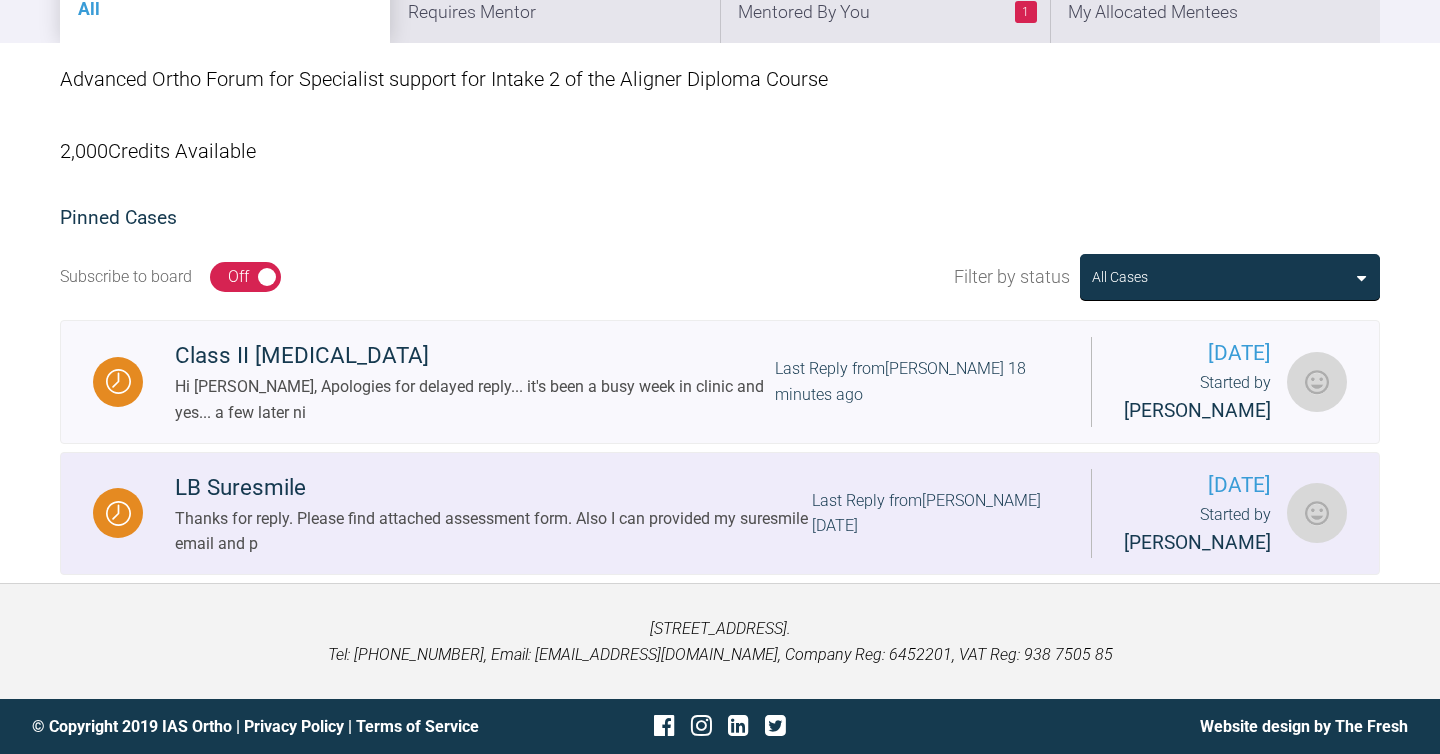 click on "LB Suresmile" at bounding box center [493, 488] 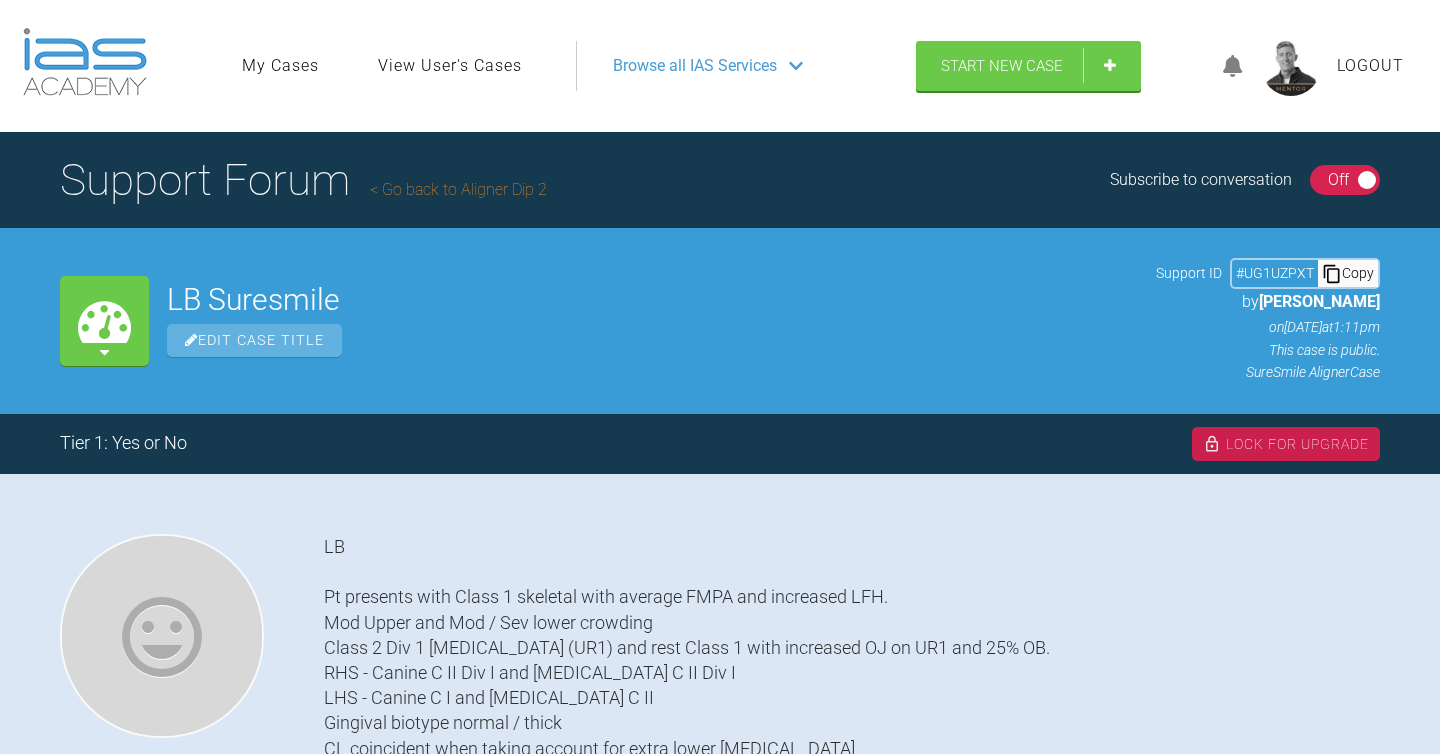 scroll, scrollTop: 0, scrollLeft: 0, axis: both 